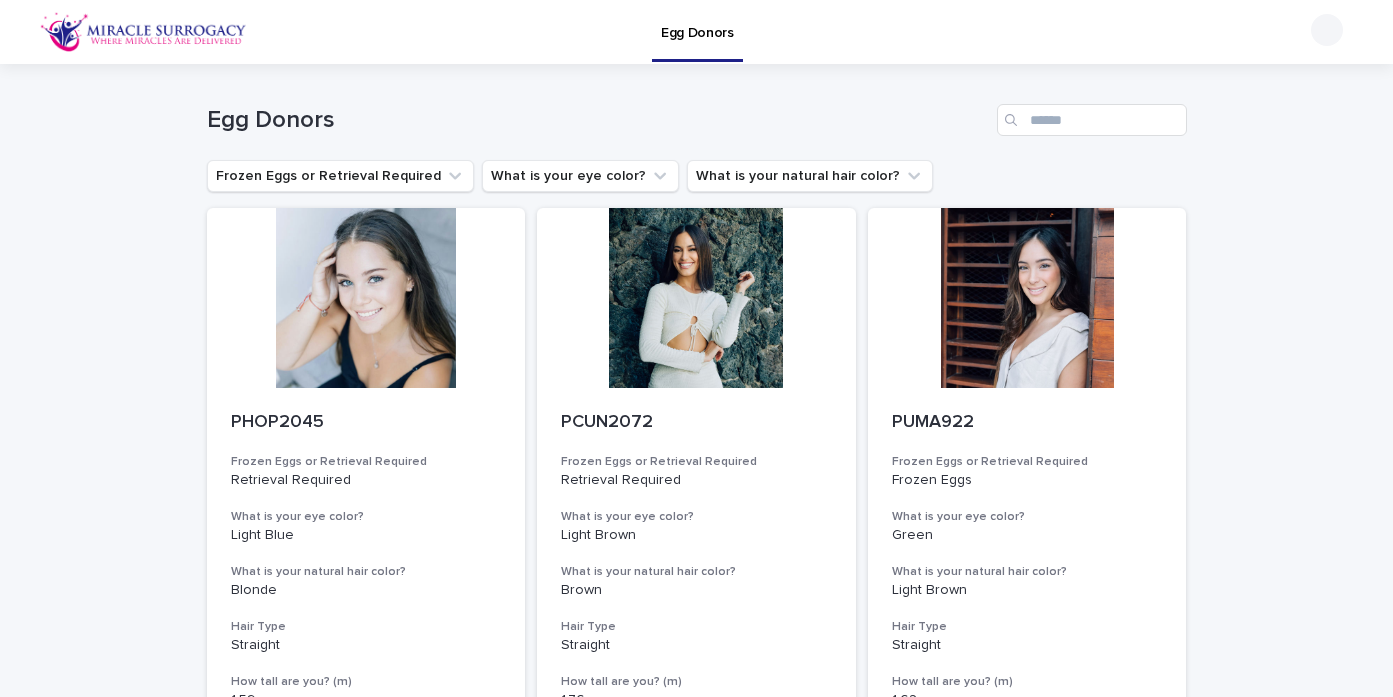 scroll, scrollTop: 0, scrollLeft: 0, axis: both 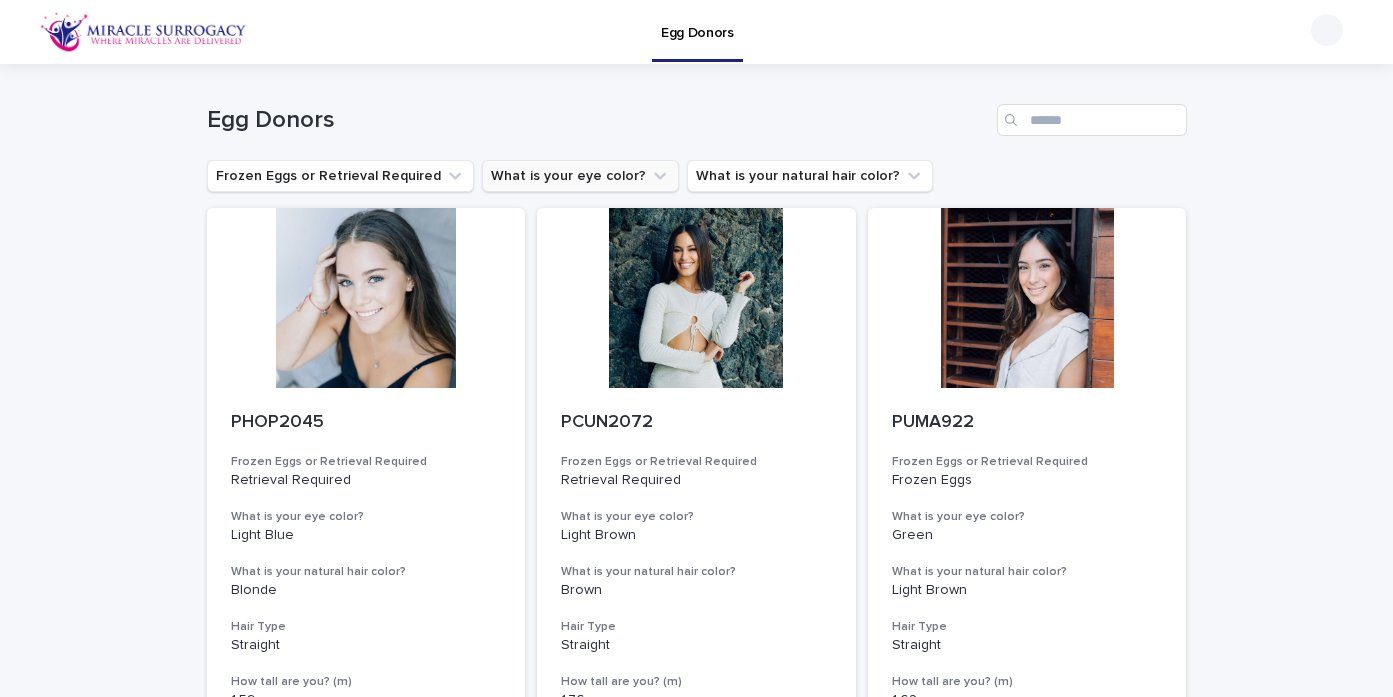 click on "What is your eye color?" at bounding box center [580, 176] 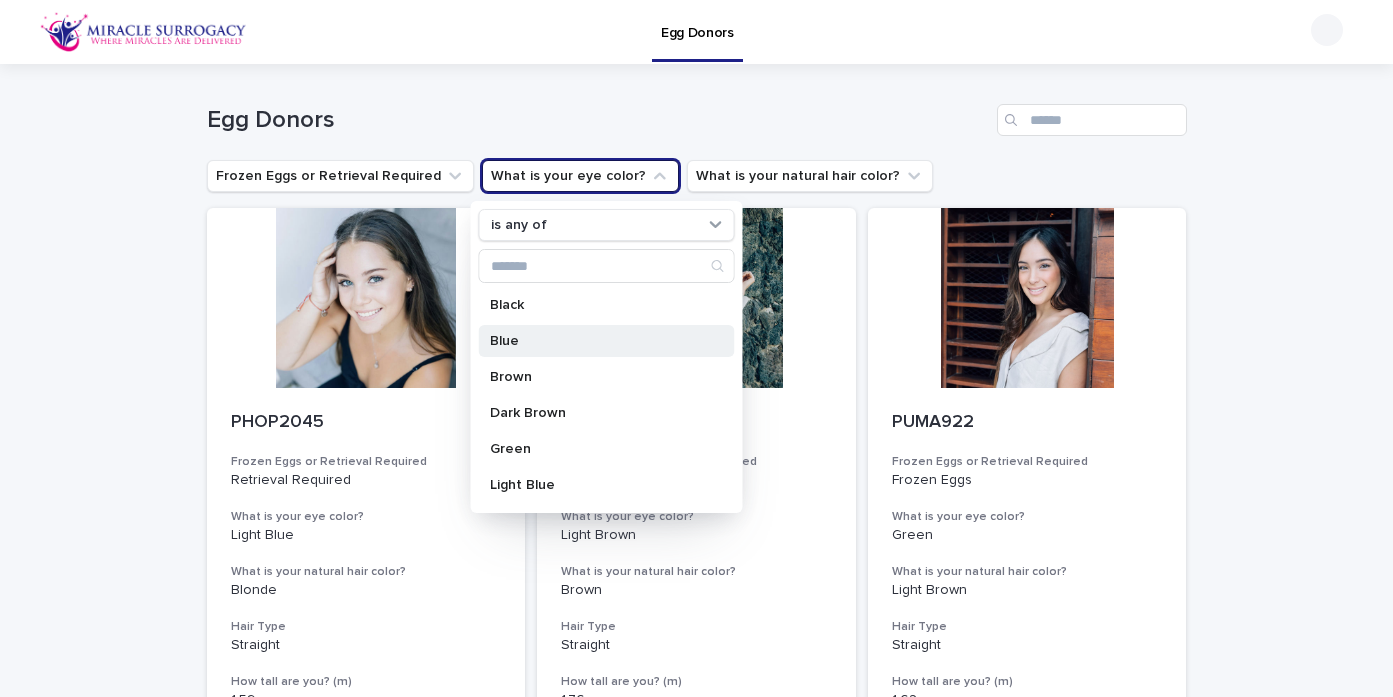 click on "Blue" at bounding box center [596, 341] 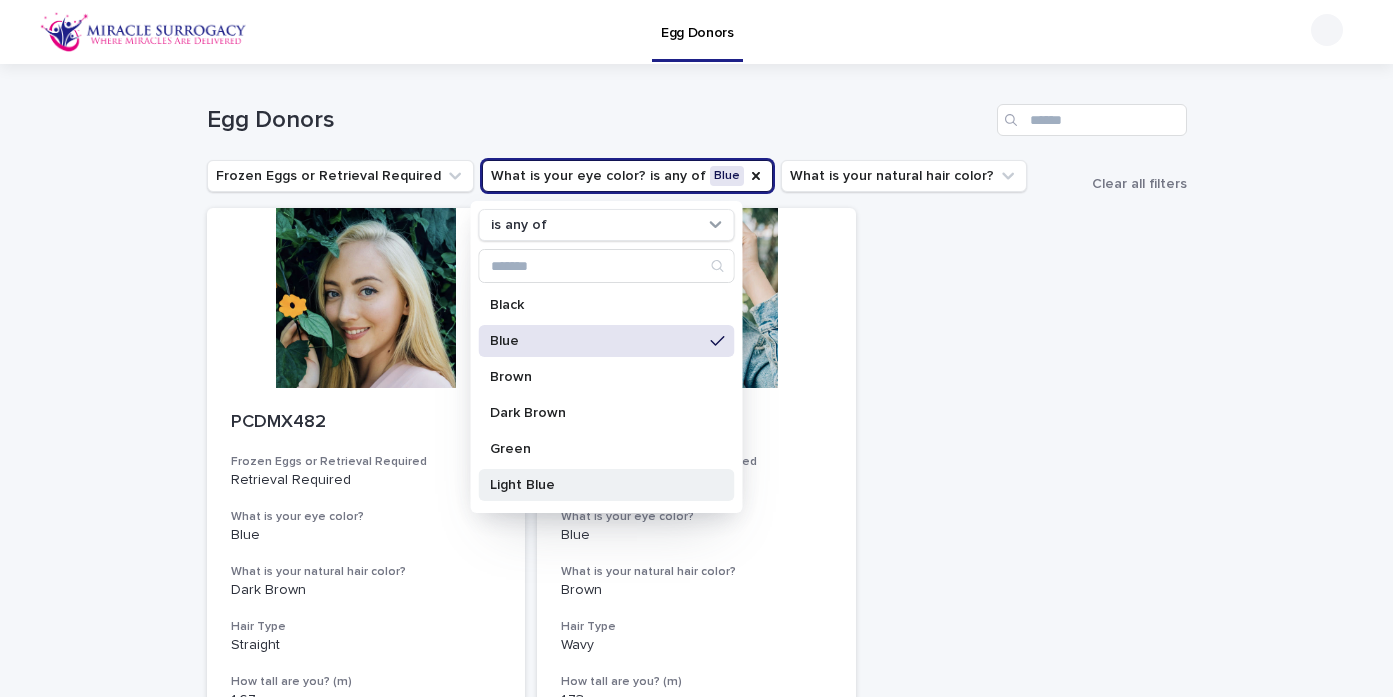 click on "Light Blue" at bounding box center (596, 485) 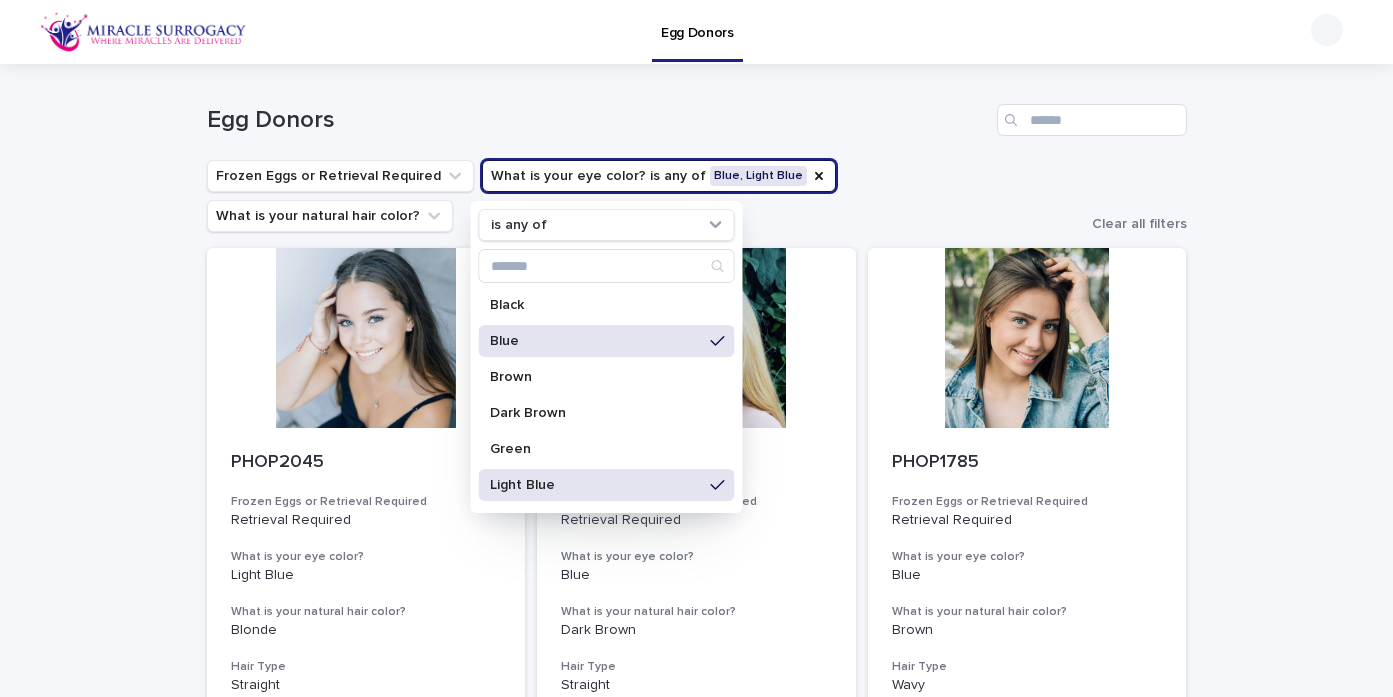 click on "Loading... Saving… Loading... Saving… Egg Donors Frozen Eggs or Retrieval Required What is your eye color? is any of Black Blue Brown Dark Brown Green Light Blue Light Brown Light Green Marron Azul Claro Marron Claro Azul Marron Obscuro Verdes Verdes Claro Dark brown Light brown Browm Negro What is your natural hair color? Clear all filters PHOP2045 Frozen Eggs or Retrieval Required Retrieval Required What is your eye color? Light Blue What is your natural hair color? Blonde Hair Type Straight How tall are you? (m) 1.59 Highest Education Level Bachelor's Degree (or in process) Body Type Normal PCDMX482 Frozen Eggs or Retrieval Required Retrieval Required What is your eye color? Blue What is your natural hair color? Dark Brown Hair Type Straight How tall are you? (m) 1.67 Highest Education Level Bachelor's Degree (or in process) Body Type Thin PHOP1785 Frozen Eggs or Retrieval Required Retrieval Required What is your eye color? Blue What is your natural hair color? Brown Wavy 1.6" at bounding box center [696, 871] 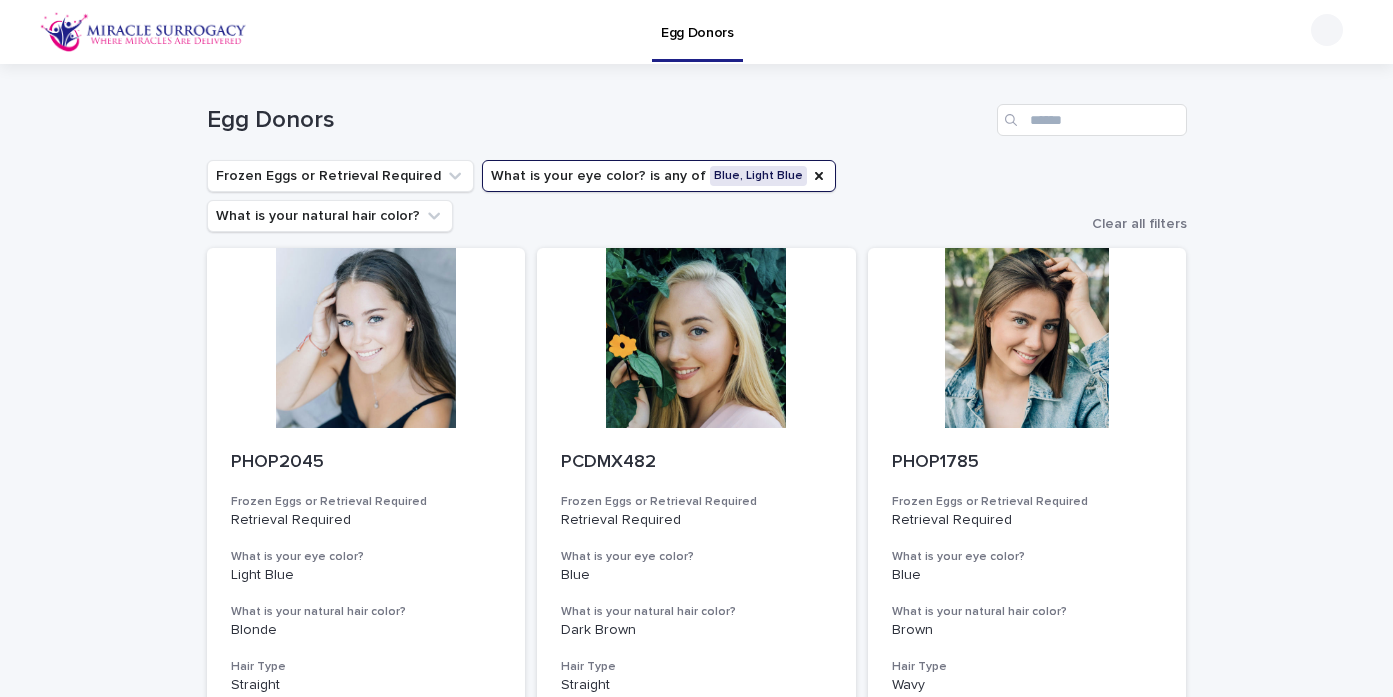 scroll, scrollTop: 0, scrollLeft: 0, axis: both 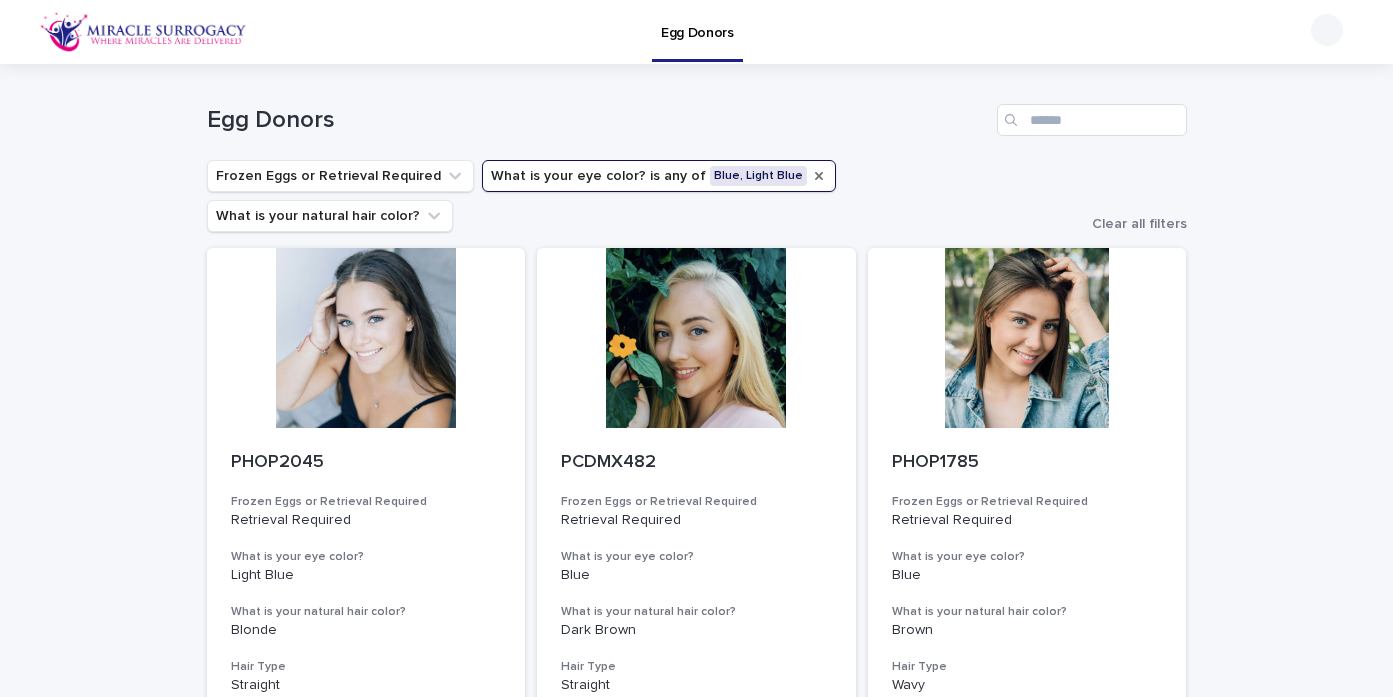 click 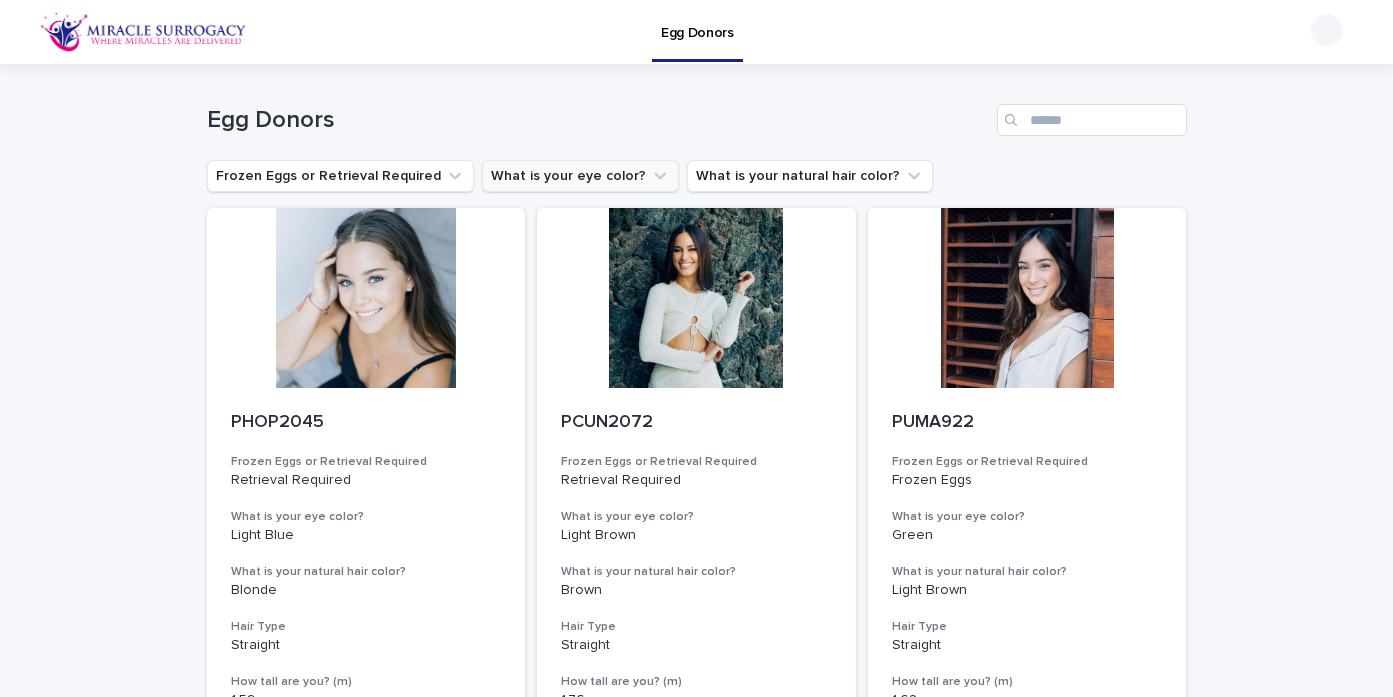 click on "What is your eye color?" at bounding box center (580, 176) 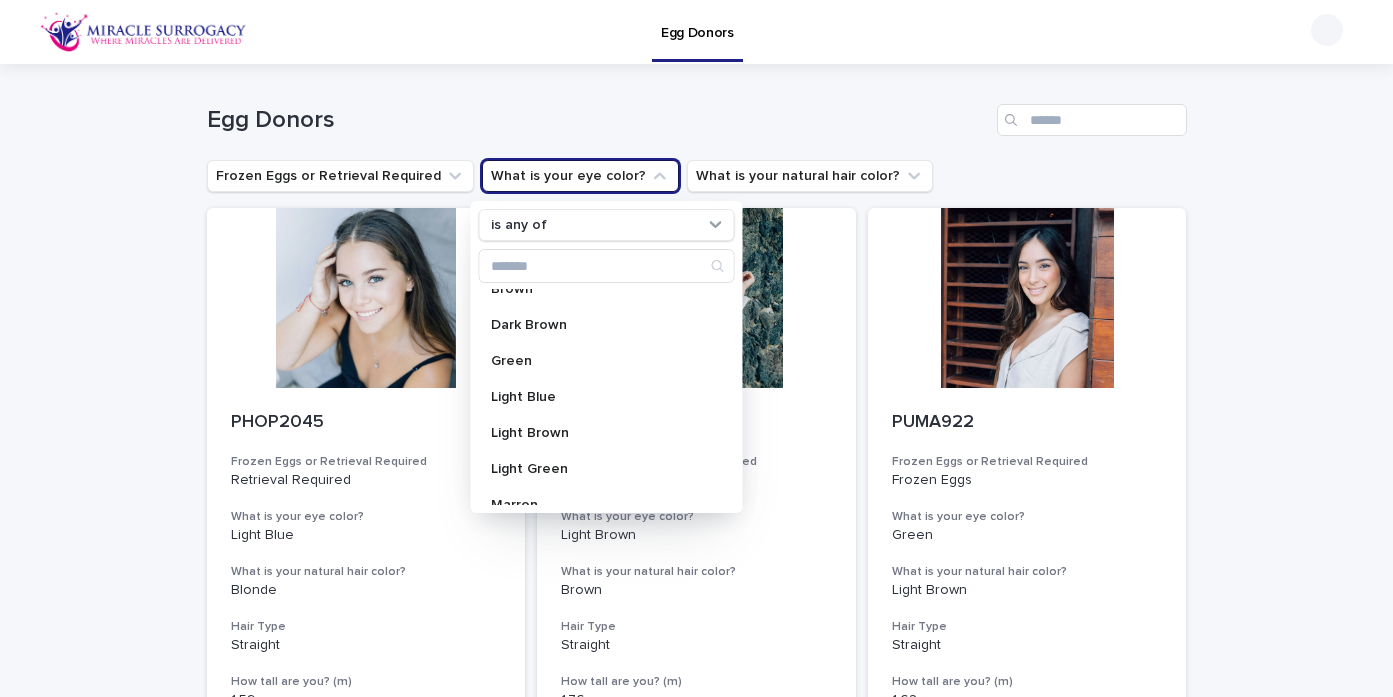 scroll, scrollTop: 90, scrollLeft: 0, axis: vertical 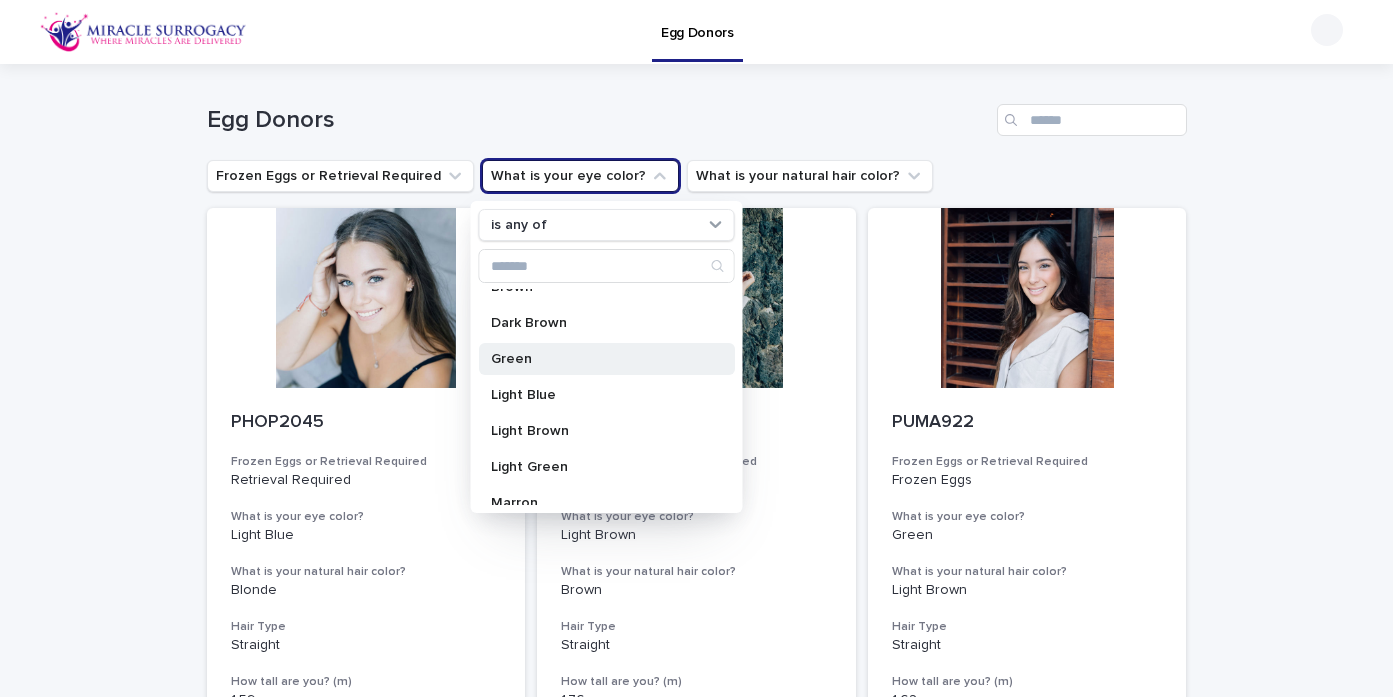 click on "Green" at bounding box center [596, 359] 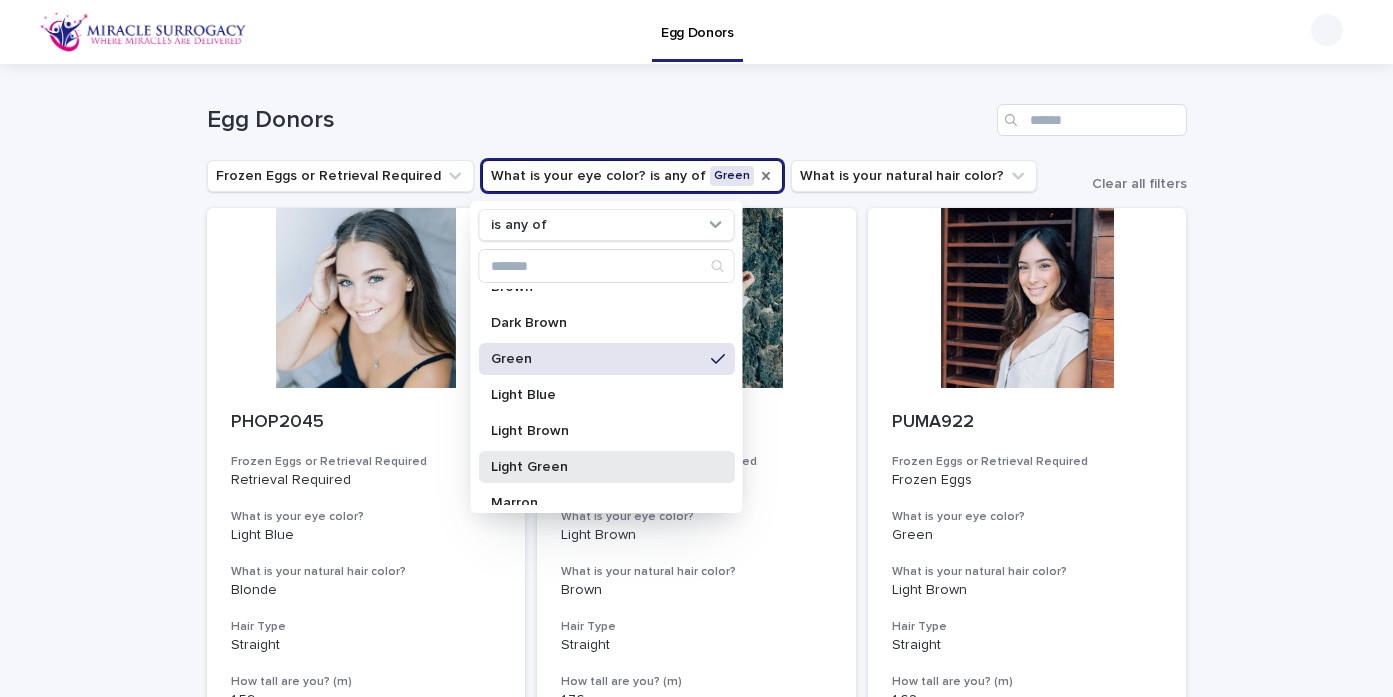 click on "Light Green" at bounding box center (596, 467) 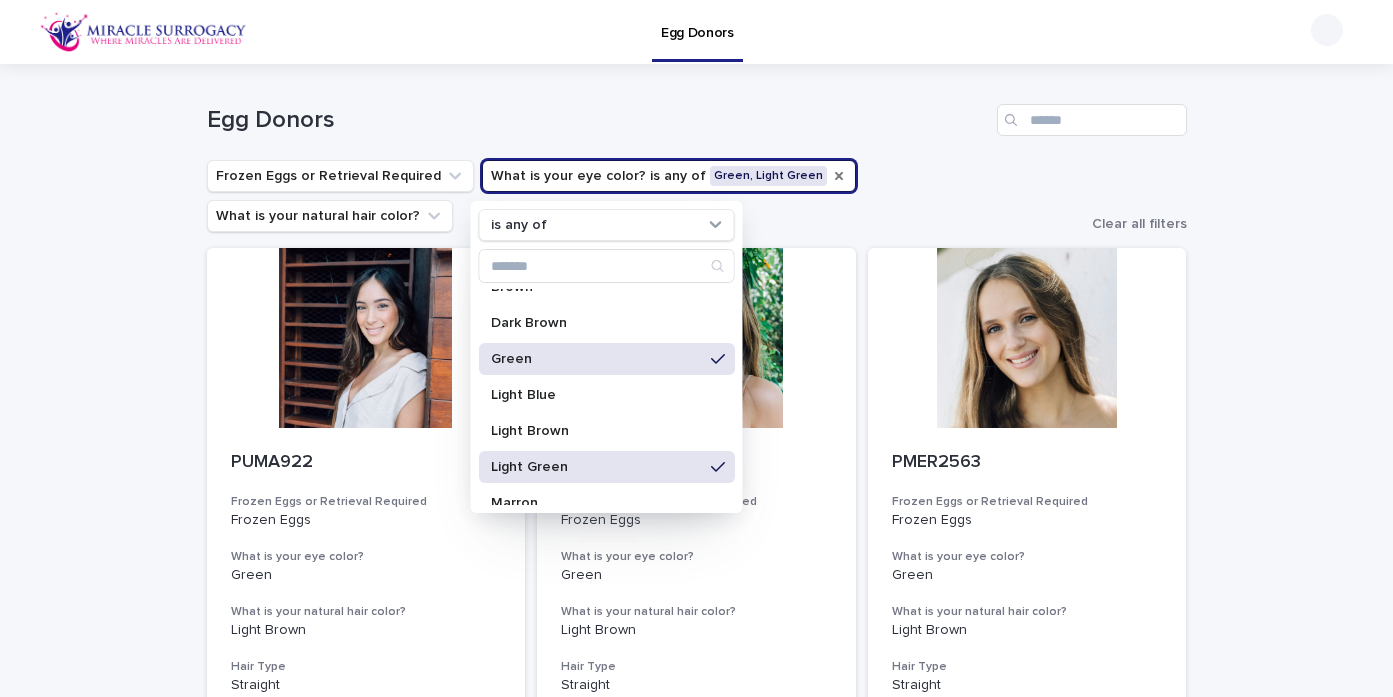 click on "Loading... Saving… Loading... Saving… Egg Donors Frozen Eggs or Retrieval Required What is your eye color? is any of Black Blue Brown Dark Brown Green Light Blue Light Brown Light Green Marron Azul Claro Marron Claro Azul Marron Obscuro Verdes Verdes Claro Dark brown Light brown Browm Negro What is your natural hair color? Clear all filters PUMA922 Frozen Eggs or Retrieval Required Frozen Eggs What is your eye color? Green What is your natural hair color? Light Brown Hair Type Straight How tall are you? (m) 1.62 Highest Education Level Bachelor's Degree (or in process) Body Type Normal PUMA2337 Frozen Eggs or Retrieval Required Frozen Eggs What is your eye color? Green What is your natural hair color? Light Brown Hair Type Straight How tall are you? (m) 1.76 Highest Education Level Bachelor's Degree  Body Type Slim PMER2563 Frozen Eggs or Retrieval Required Frozen Eggs What is your eye color? Green What is your natural hair color? Light Brown Hair Type Straight 1.67 Body Type" at bounding box center (696, 1518) 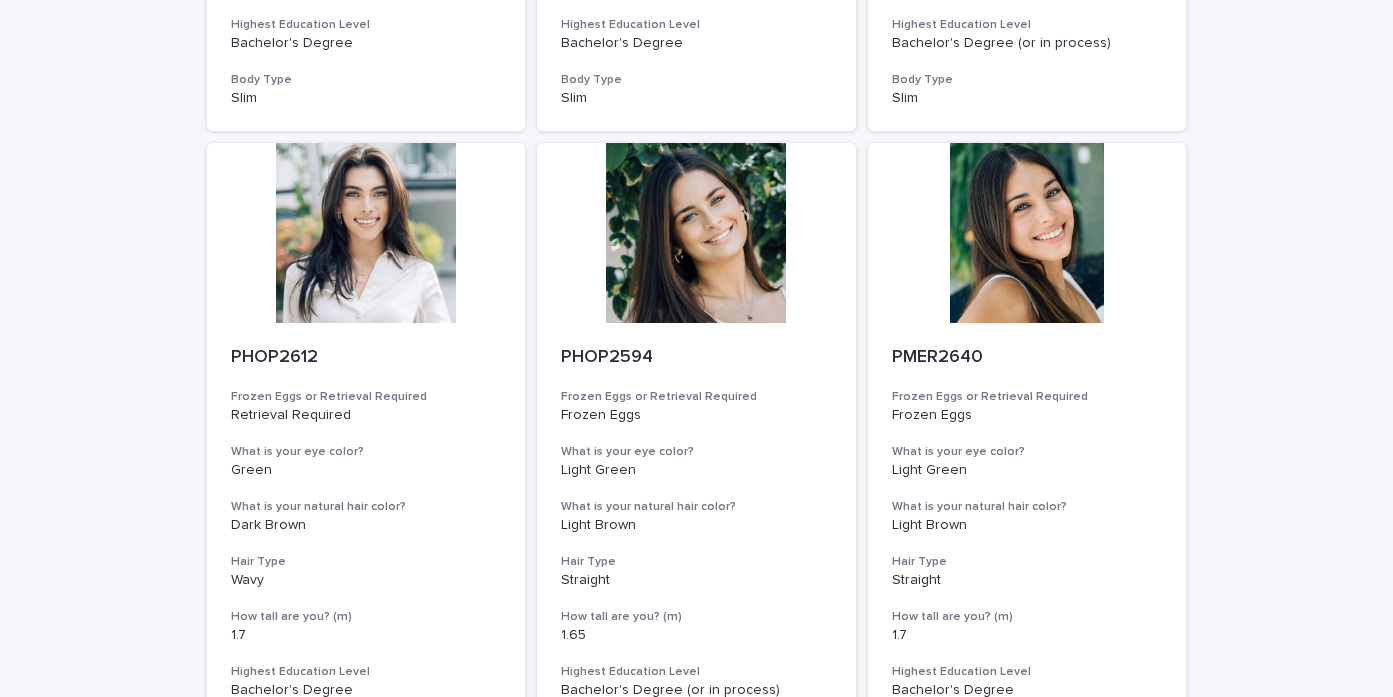scroll, scrollTop: 1450, scrollLeft: 0, axis: vertical 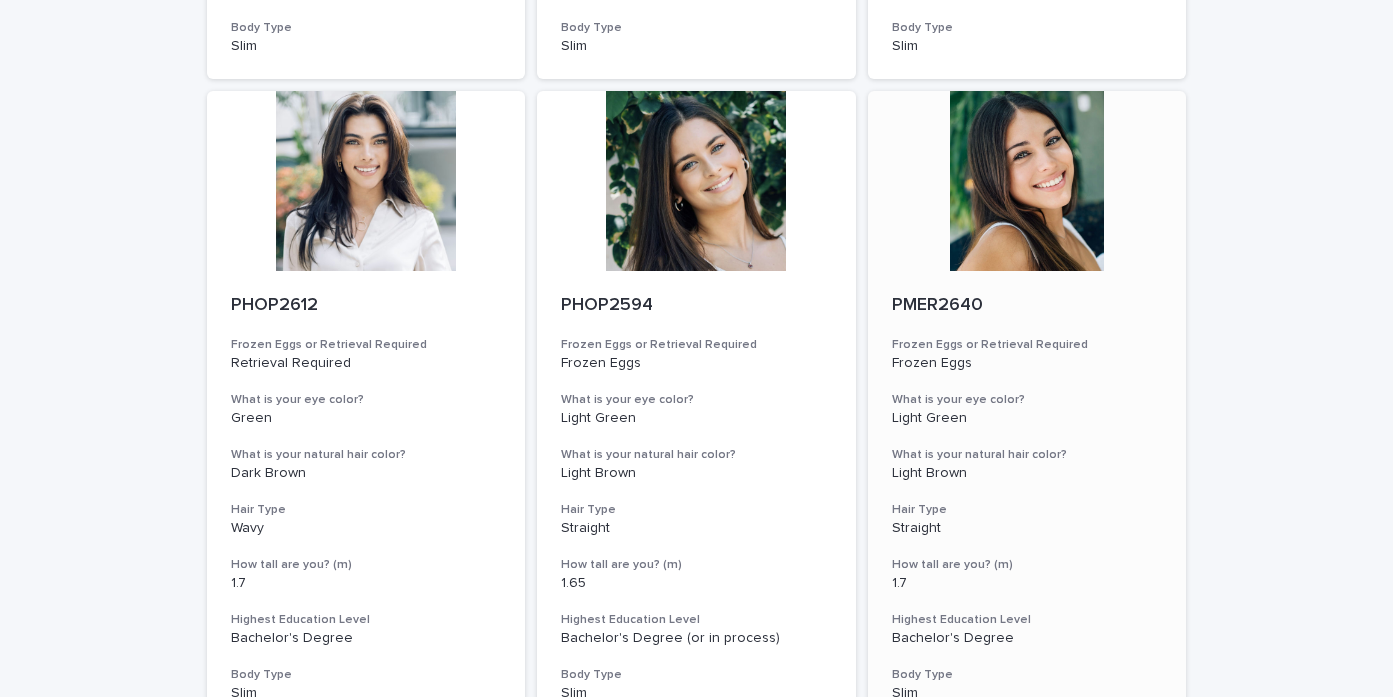 click at bounding box center (1027, 181) 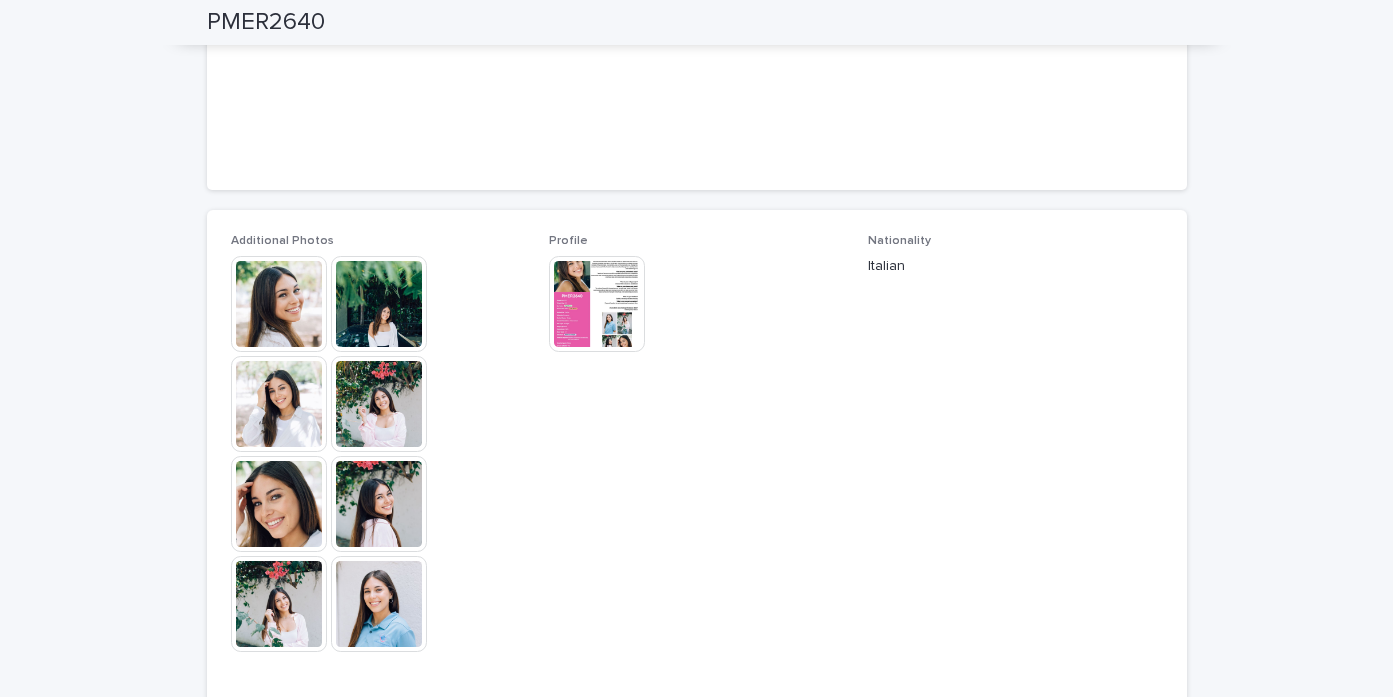 scroll, scrollTop: 399, scrollLeft: 0, axis: vertical 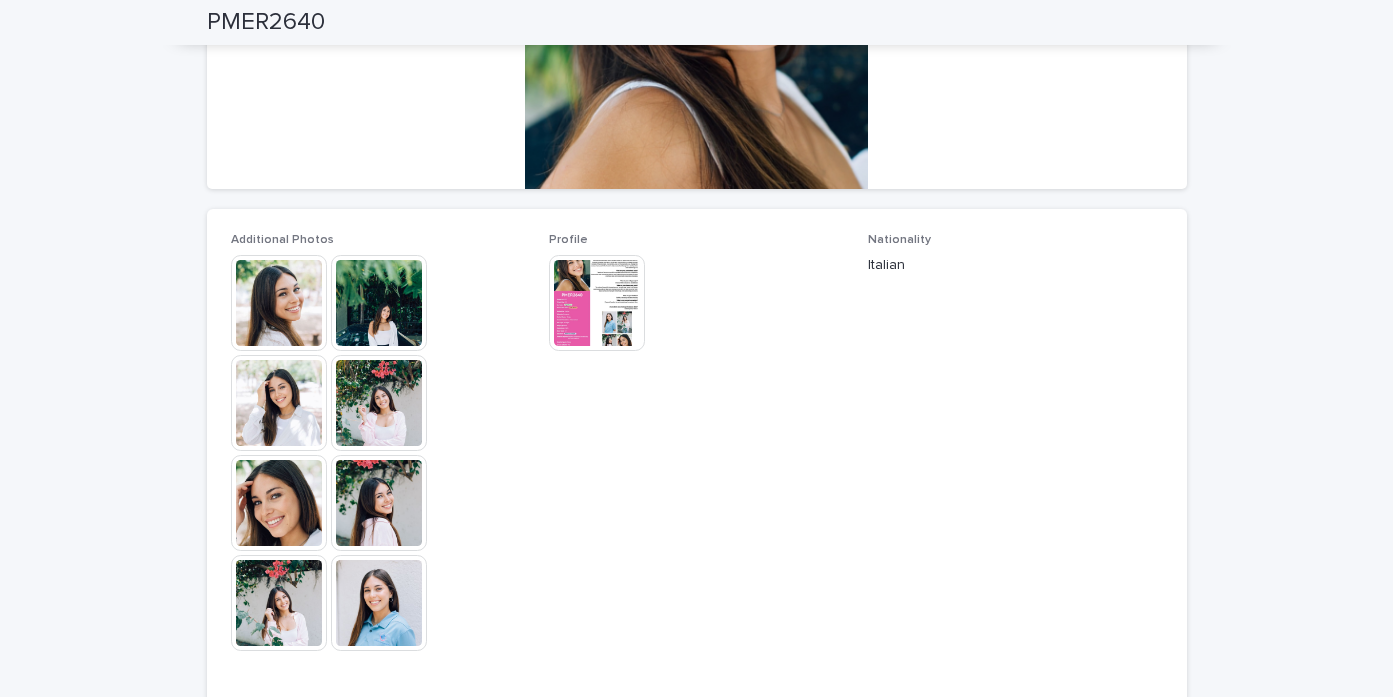 click at bounding box center [379, 303] 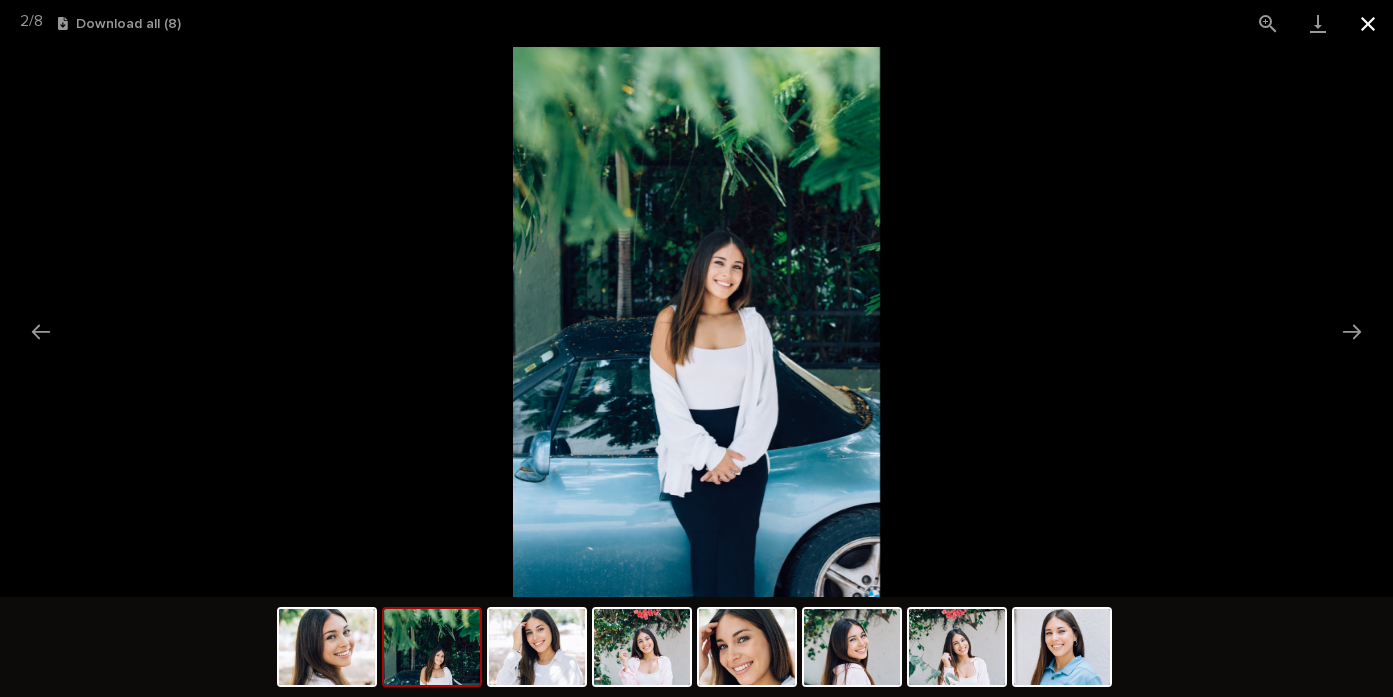 click at bounding box center [1368, 23] 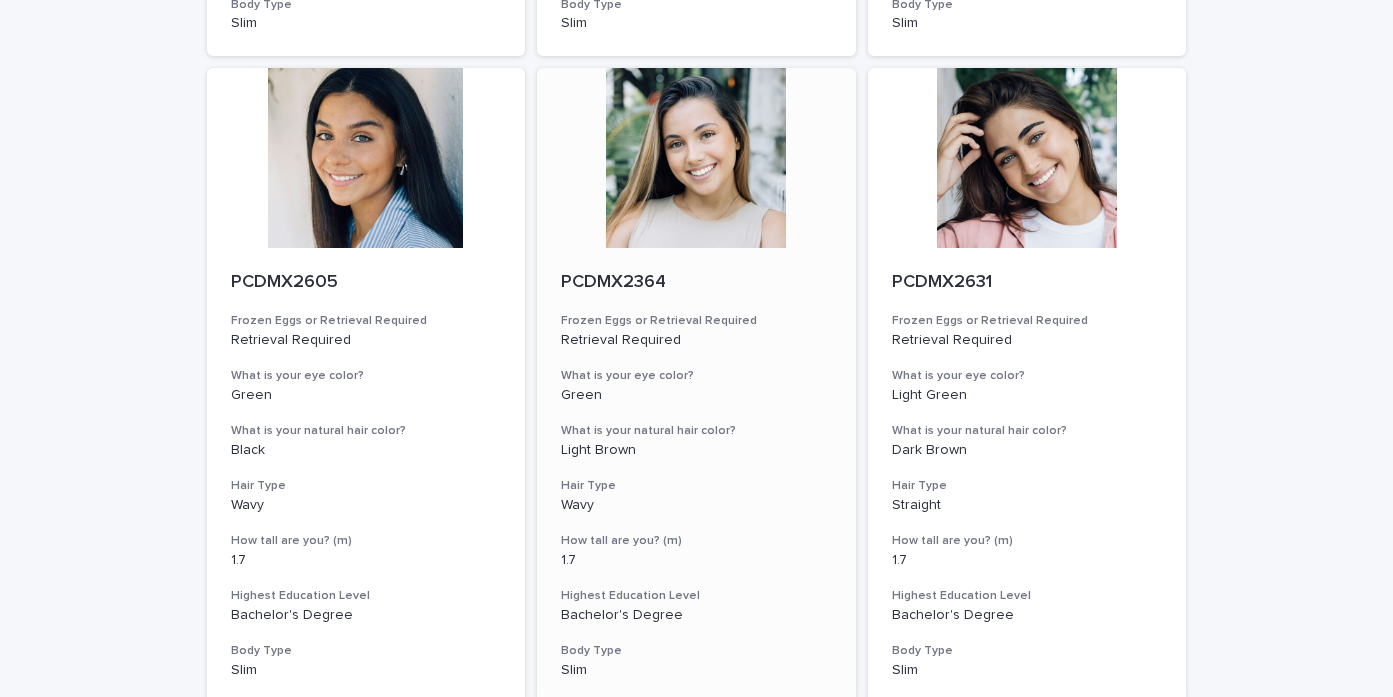 scroll, scrollTop: 2108, scrollLeft: 0, axis: vertical 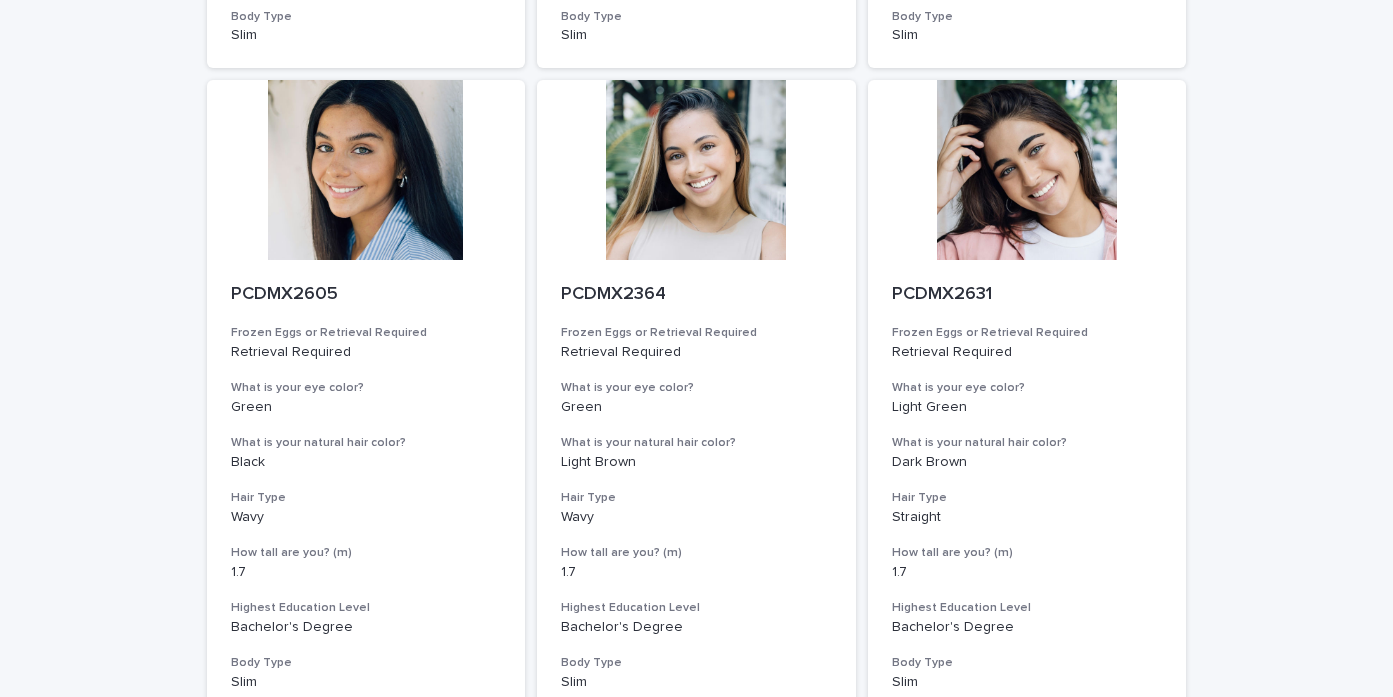 click on "Next" at bounding box center [1132, 739] 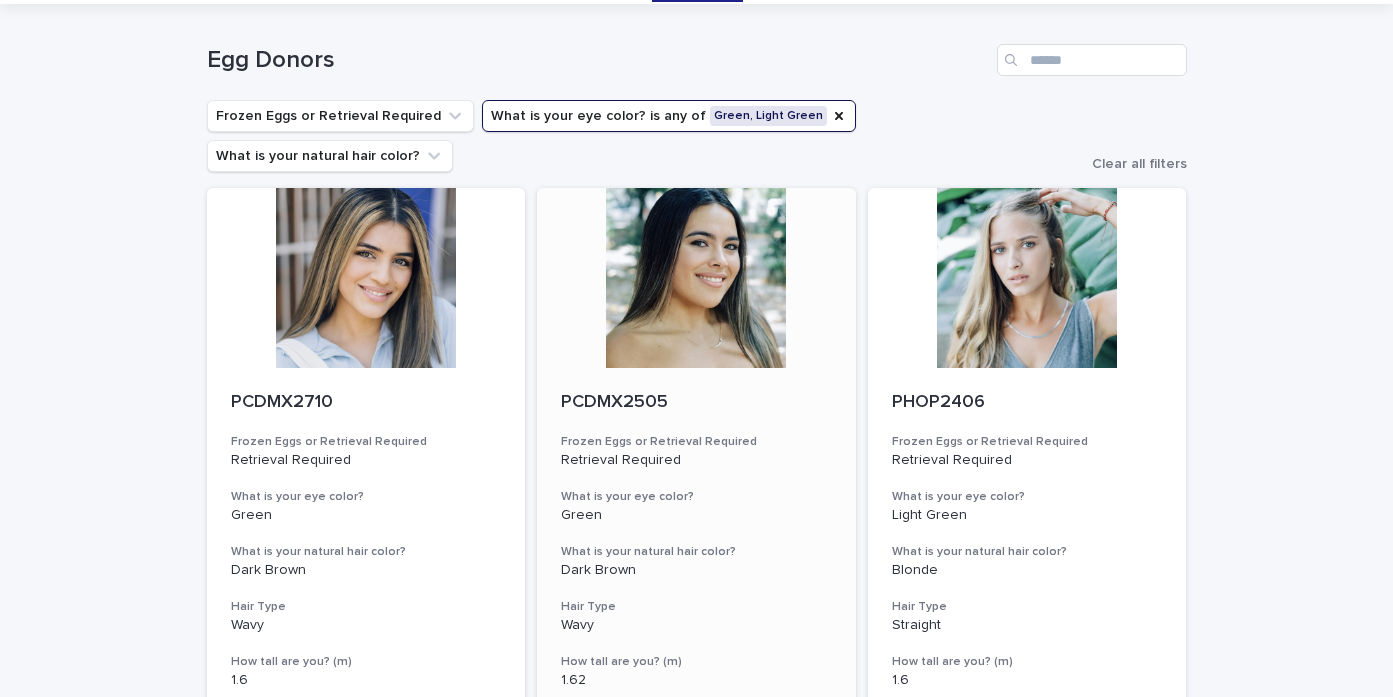 scroll, scrollTop: 61, scrollLeft: 0, axis: vertical 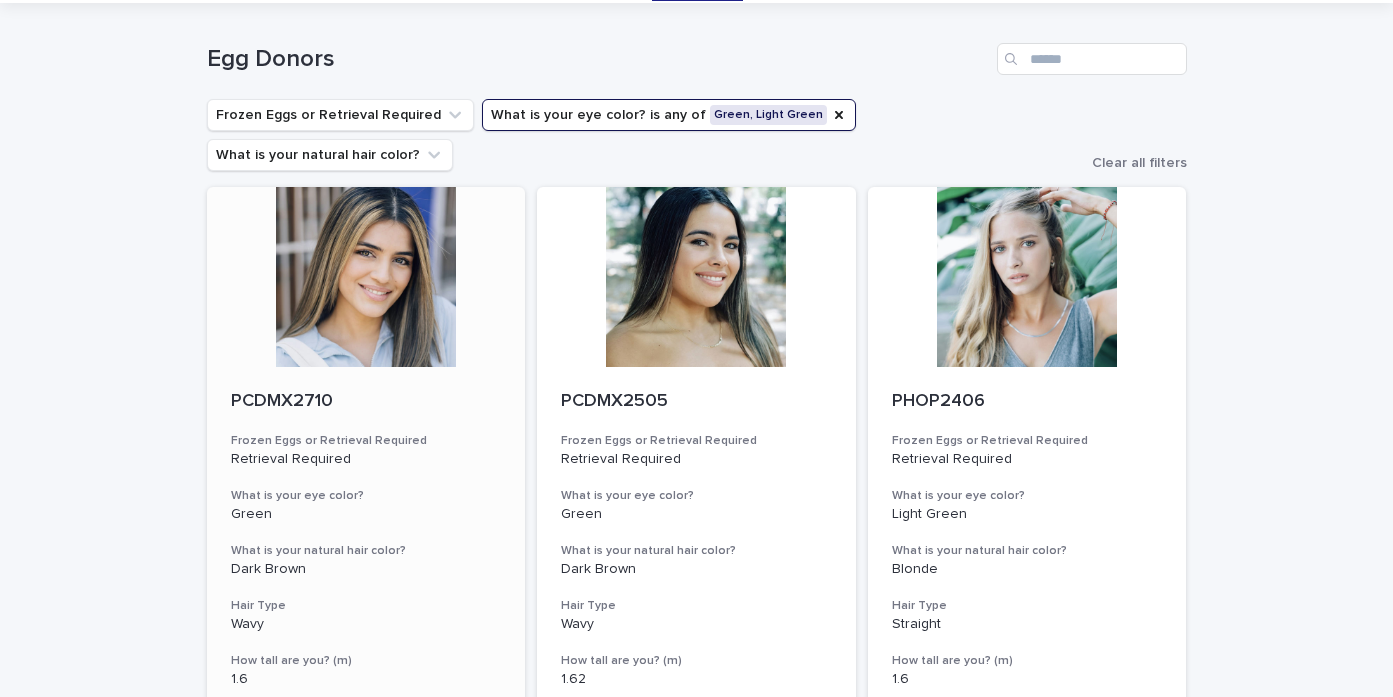 click at bounding box center [366, 277] 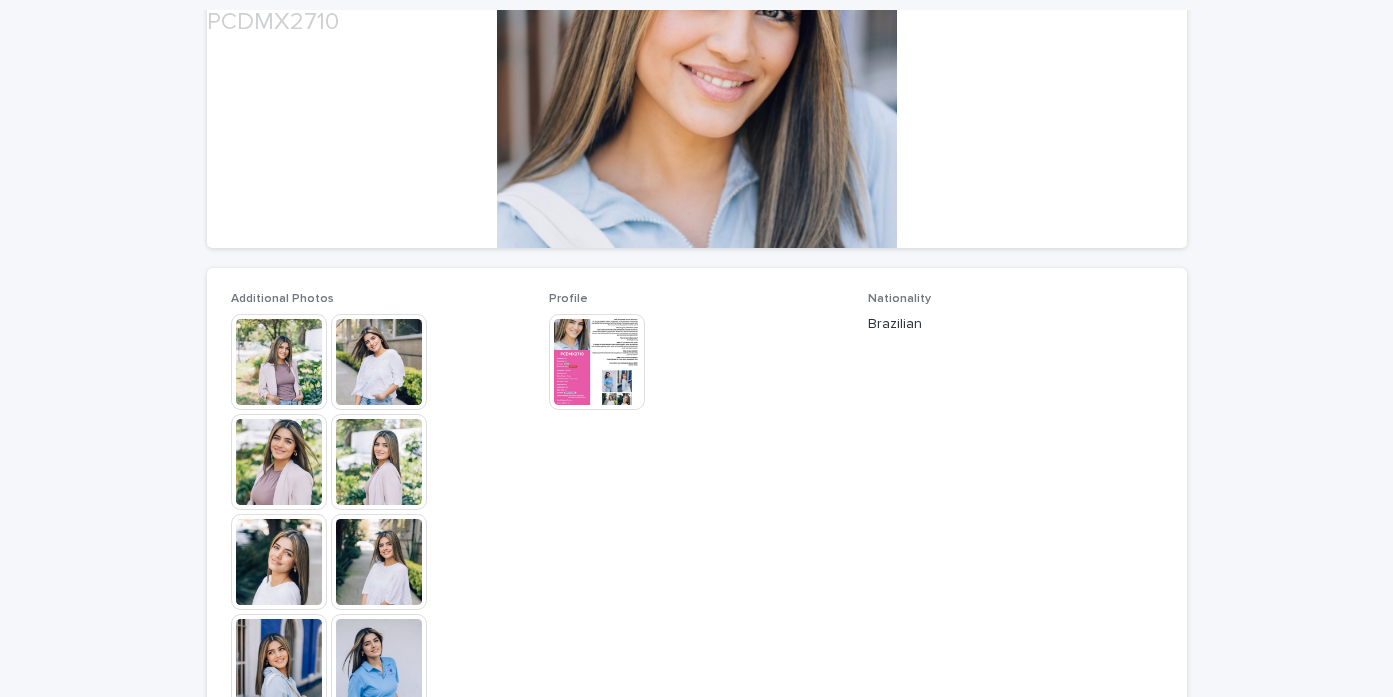 scroll, scrollTop: 385, scrollLeft: 0, axis: vertical 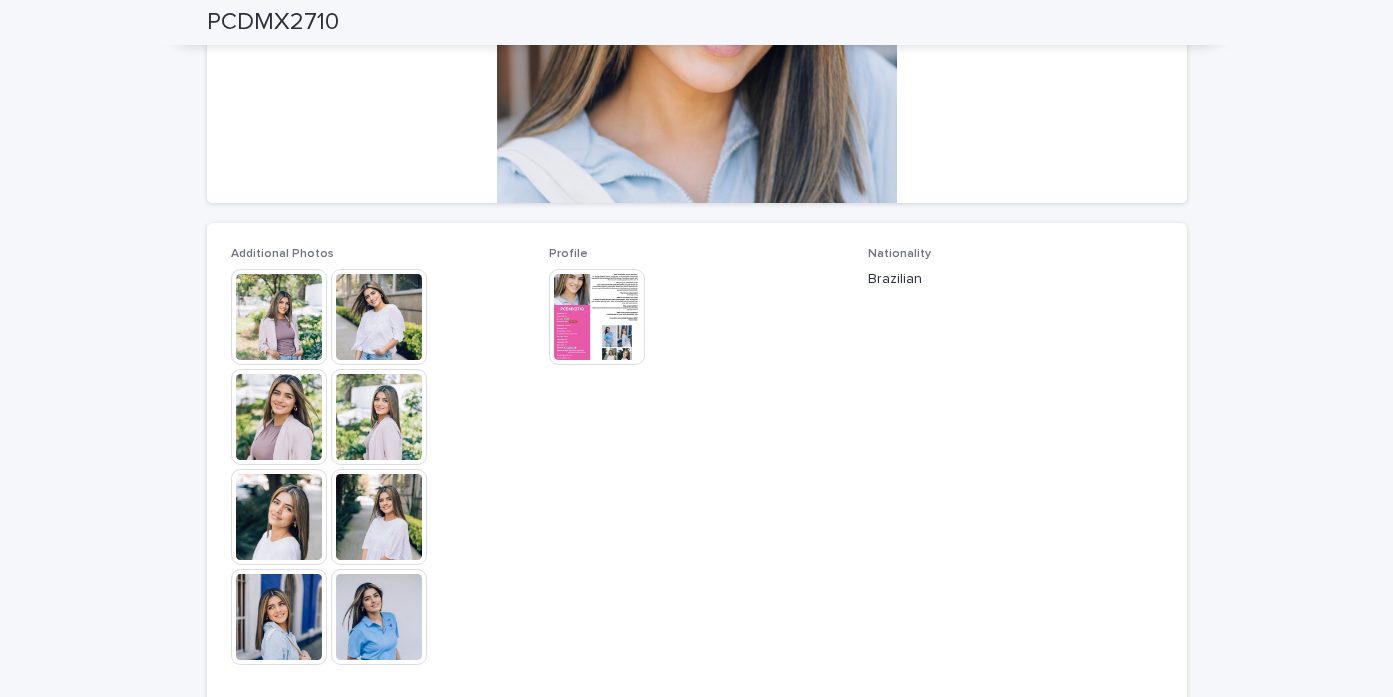 click at bounding box center (279, 317) 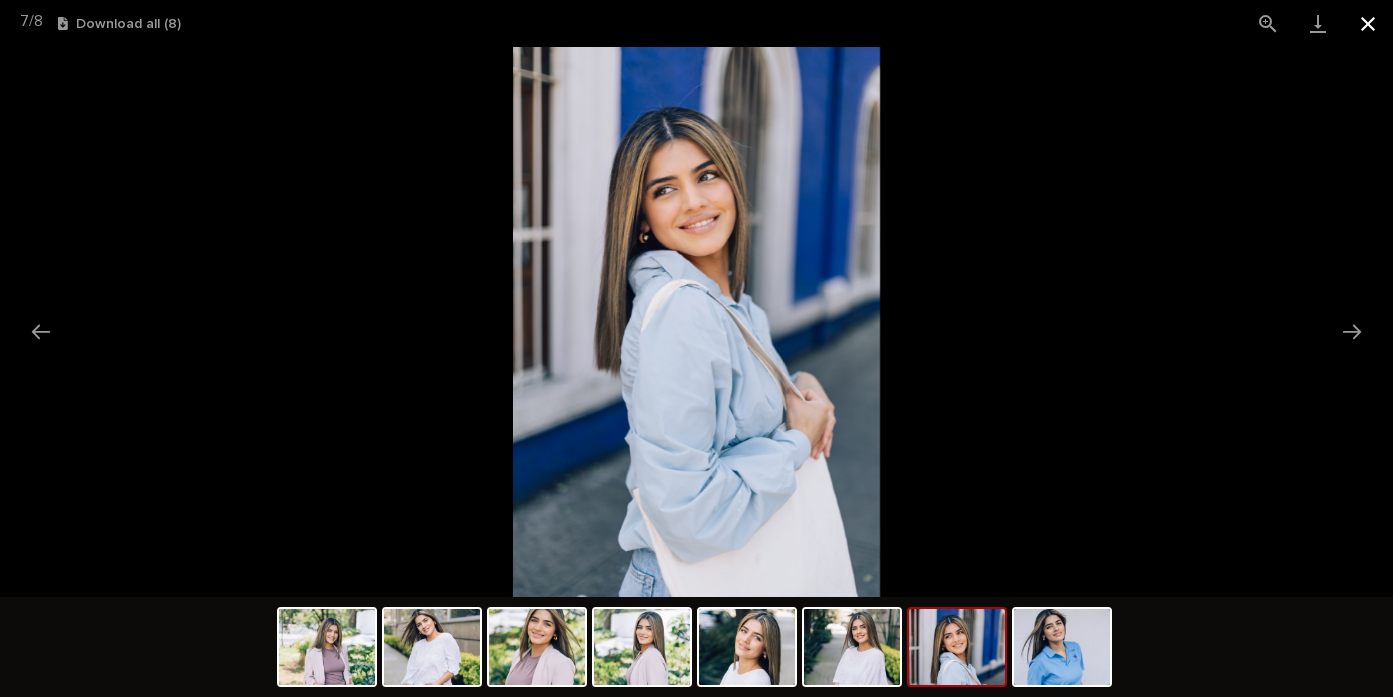 click at bounding box center (1368, 23) 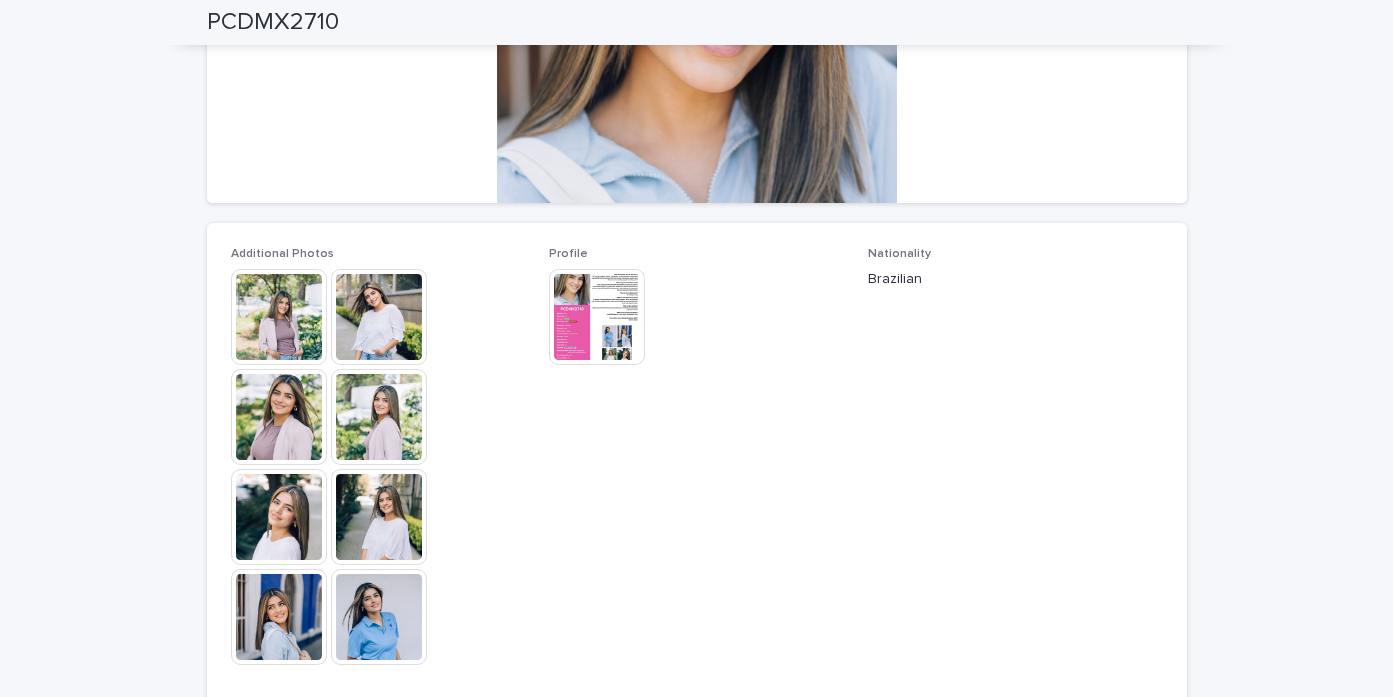 click at bounding box center (379, 517) 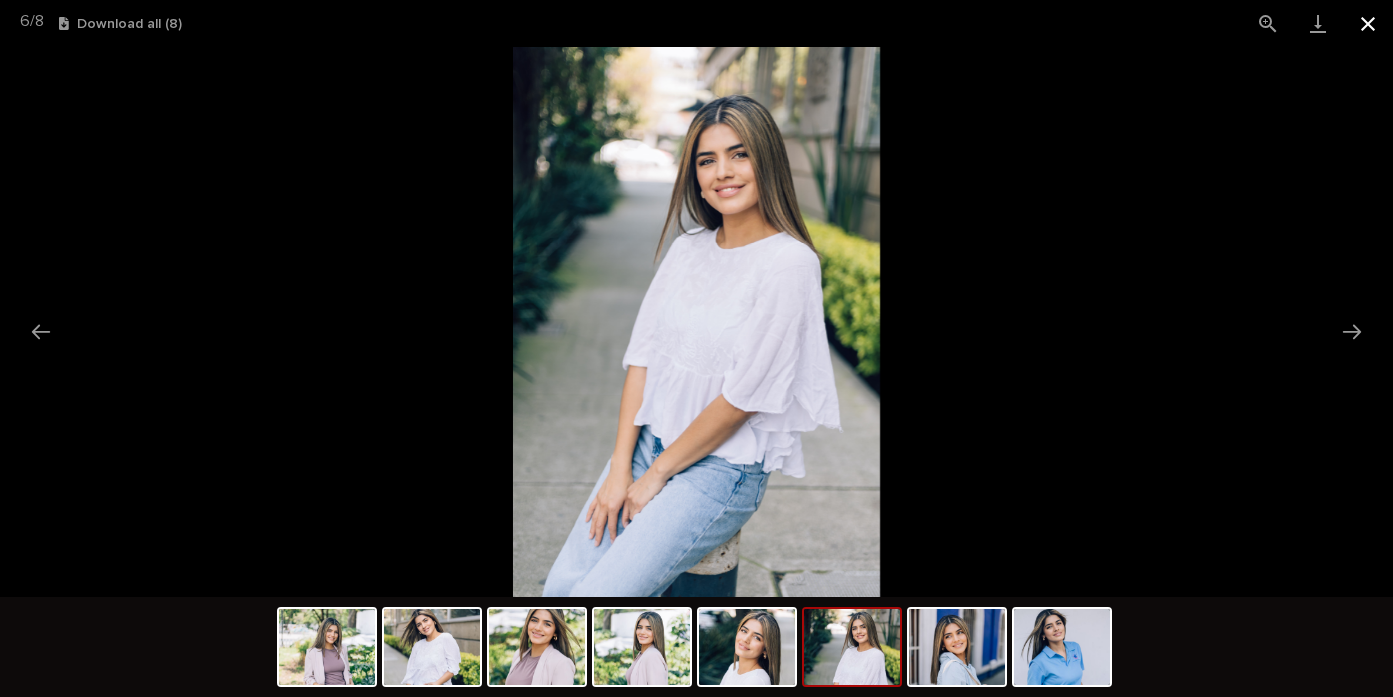 click at bounding box center (1368, 23) 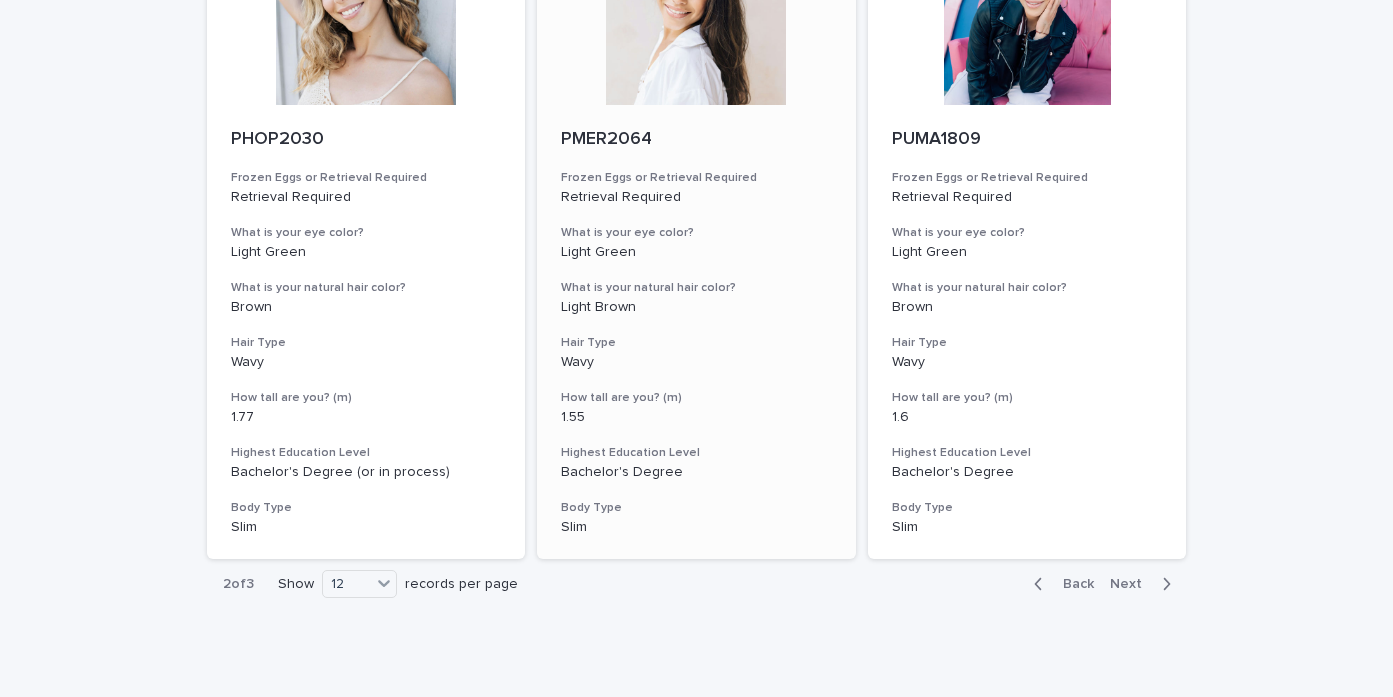 scroll, scrollTop: 2262, scrollLeft: 0, axis: vertical 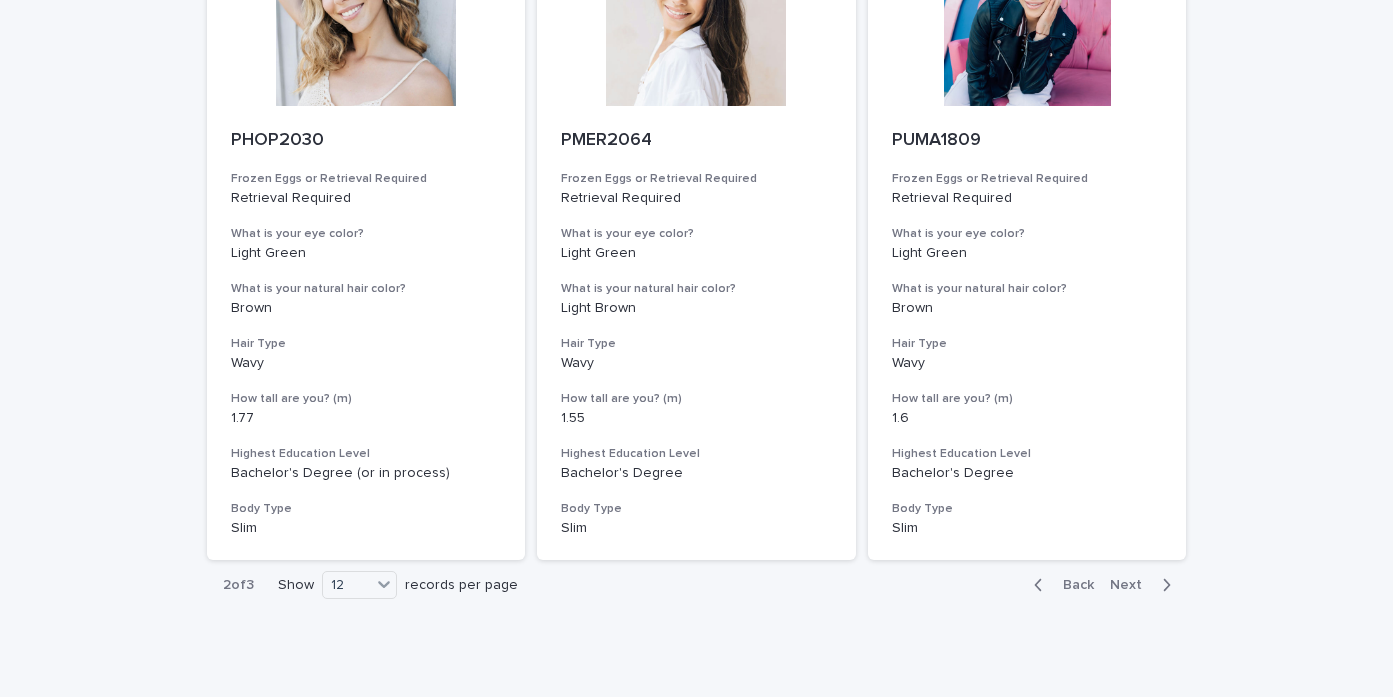 click on "Next" at bounding box center (1132, 585) 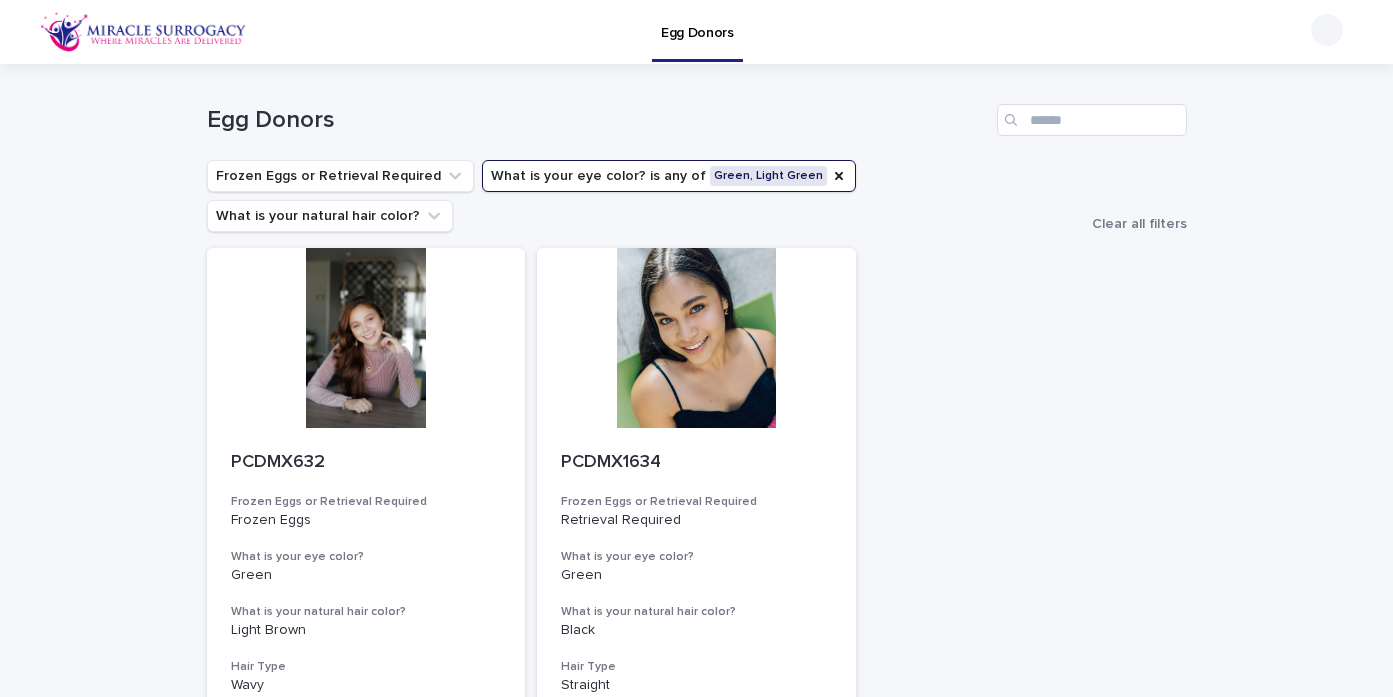 scroll, scrollTop: 0, scrollLeft: 0, axis: both 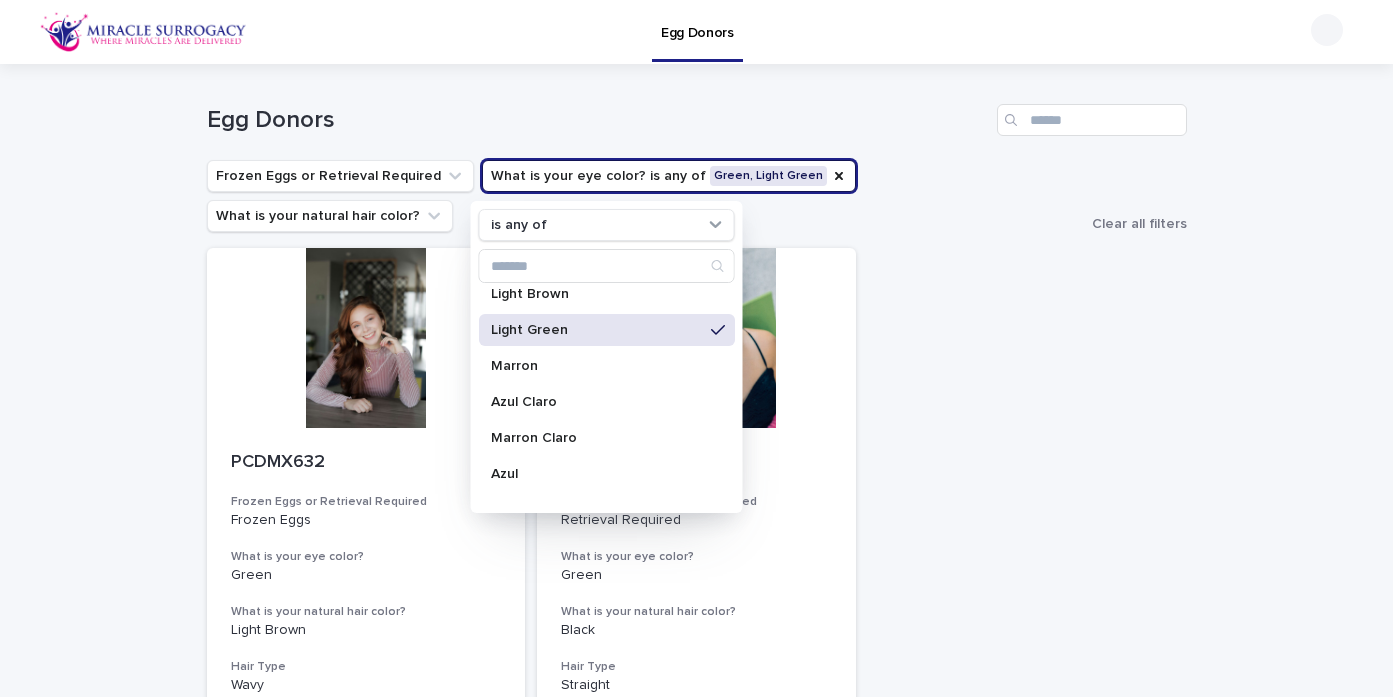 click on "Light Green" at bounding box center (596, 330) 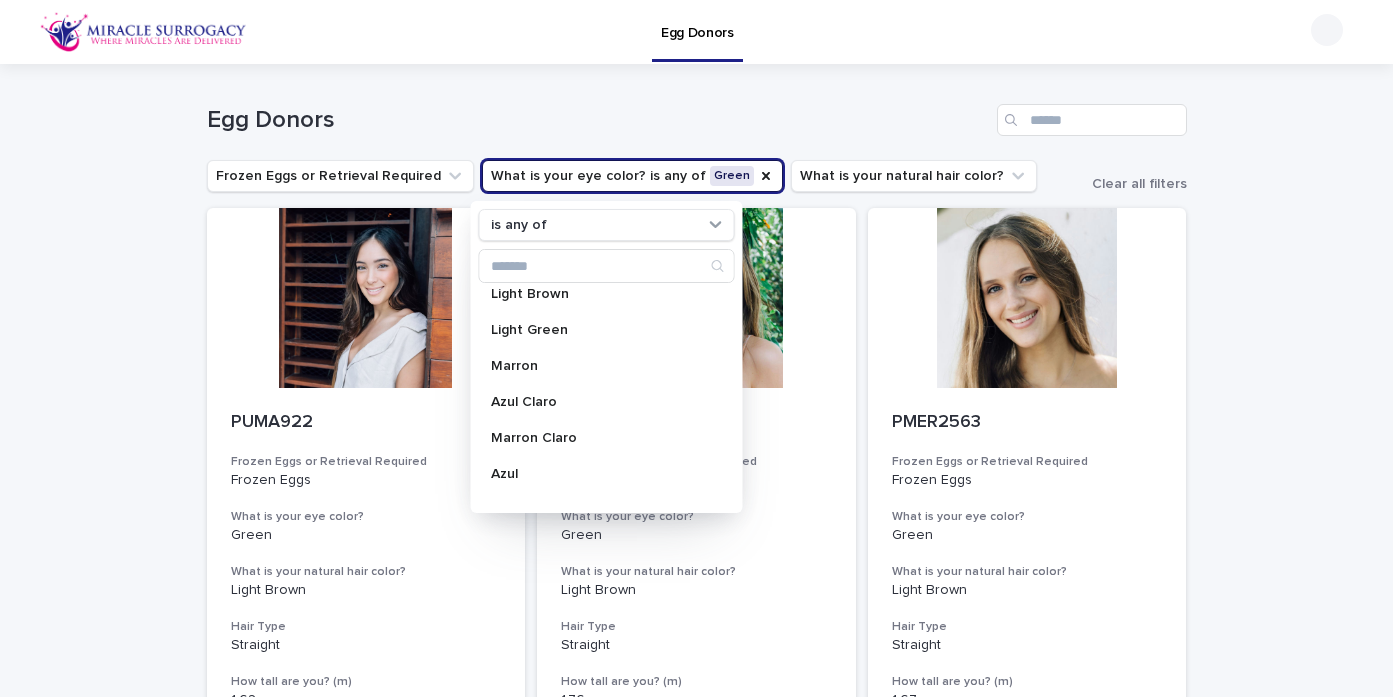 click on "Loading... Saving… Loading... Saving… Egg Donors Frozen Eggs or Retrieval Required What is your eye color? is any of Green is any of Black Blue Brown Dark Brown Green Light Blue Light Brown Light Green Marron Azul Claro Marron Claro Azul Marron Obscuro Verdes Verdes Claro Dark brown Light brown Browm Negro What is your natural hair color? Clear all filters PUMA922 Frozen Eggs or Retrieval Required Frozen Eggs What is your eye color? Green What is your natural hair color? Light Brown Hair Type Straight How tall are you? (m) 1.62 Highest Education Level Bachelor's Degree (or in process) Body Type Normal PUMA2337 Frozen Eggs or Retrieval Required Frozen Eggs What is your eye color? Green What is your natural hair color? Light Brown Hair Type Straight How tall are you? (m) 1.76 Highest Education Level Bachelor's Degree  Body Type Slim PMER2563 Frozen Eggs or Retrieval Required Frozen Eggs What is your eye color? Green What is your natural hair color? Light Brown Hair Type Straight How tall are you? (m) 1.67 1" at bounding box center (696, 1498) 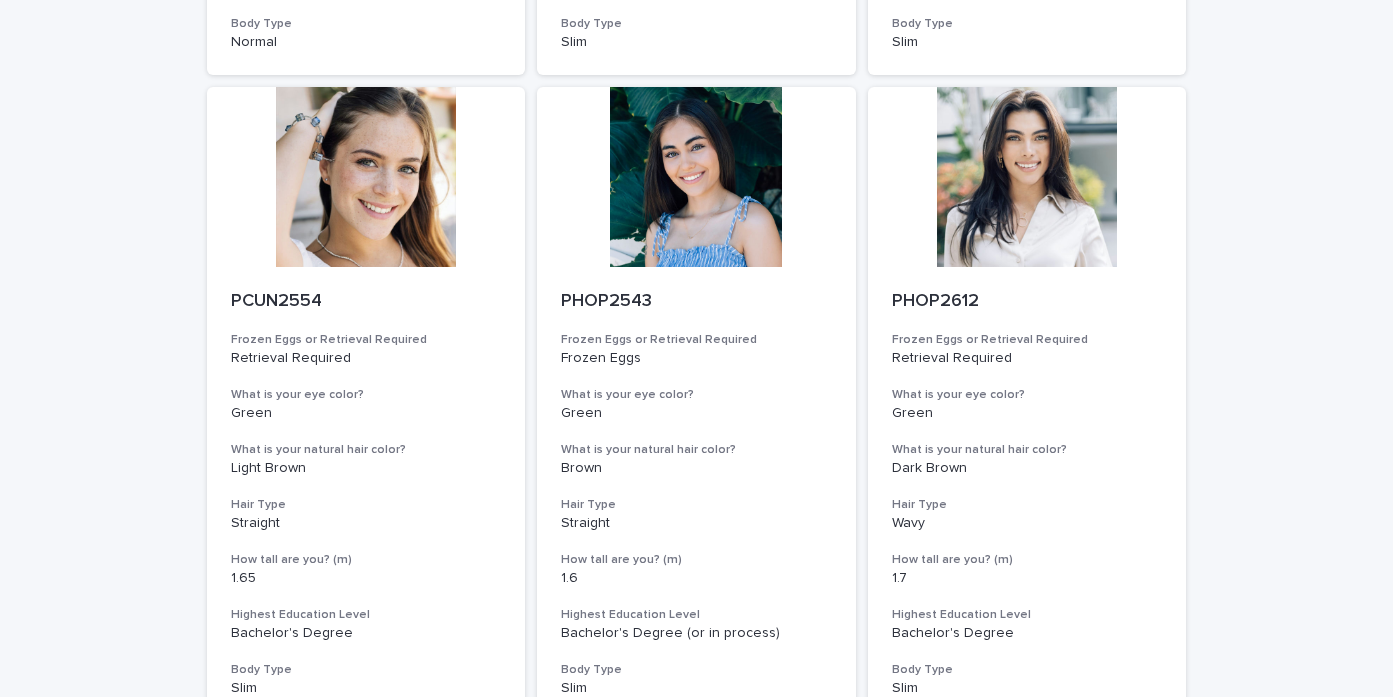 scroll, scrollTop: 770, scrollLeft: 0, axis: vertical 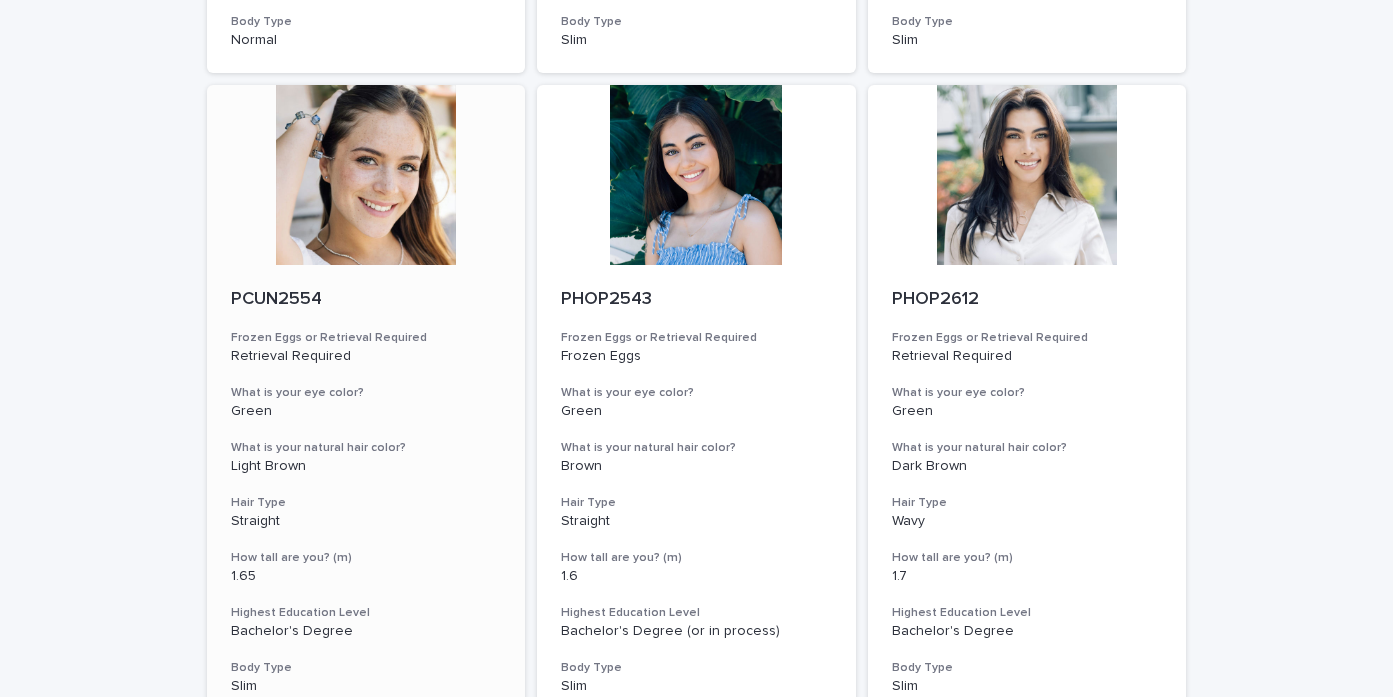 click at bounding box center (366, 175) 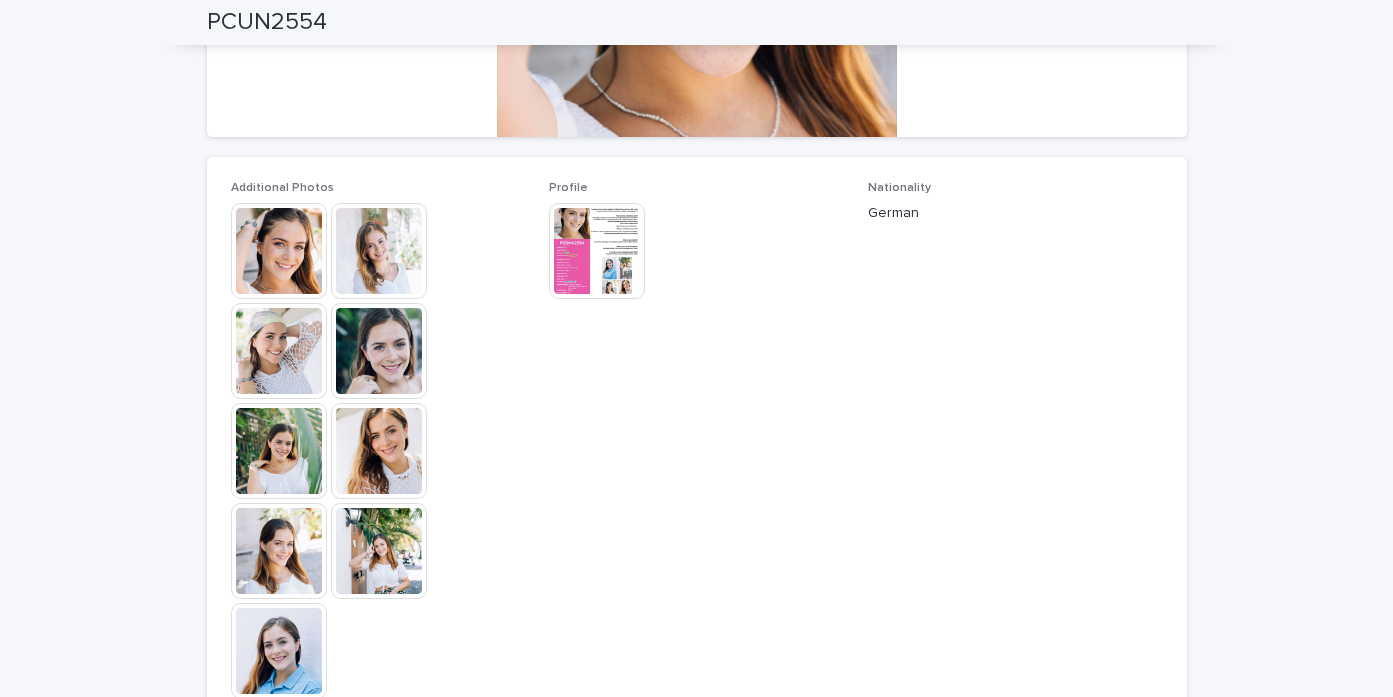 scroll, scrollTop: 469, scrollLeft: 0, axis: vertical 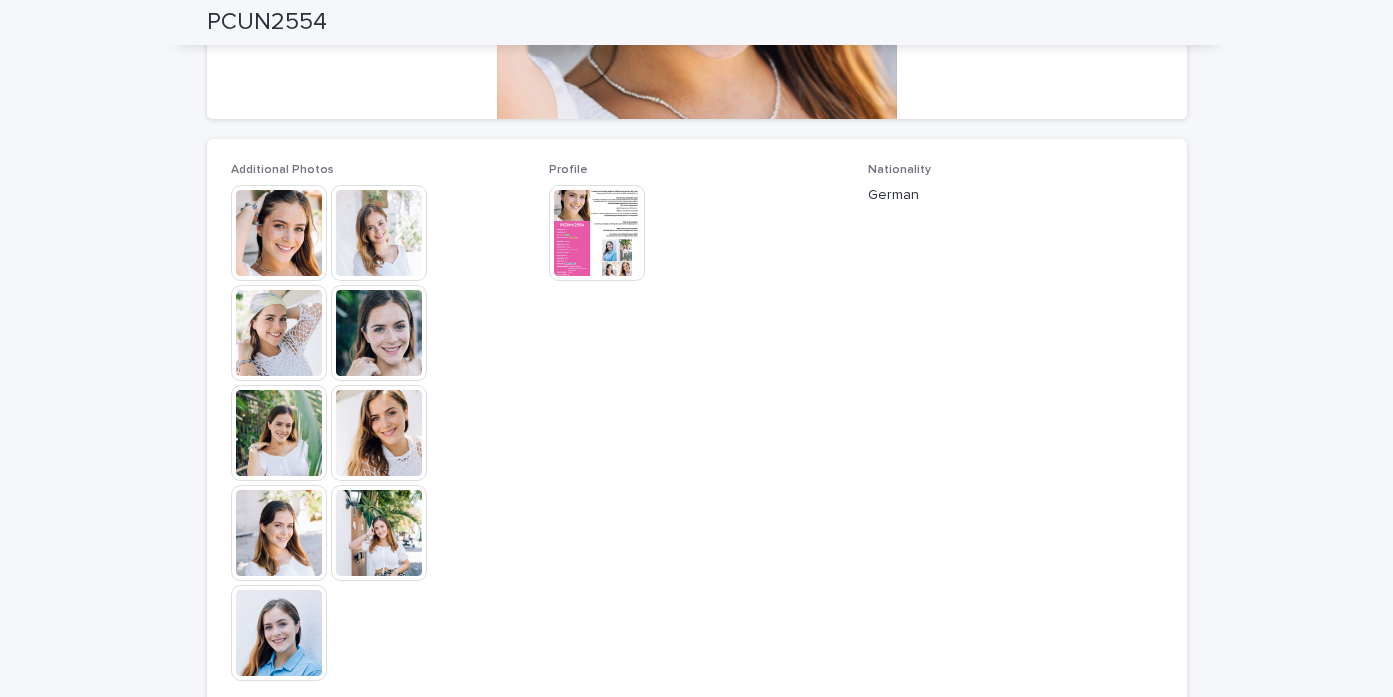 click at bounding box center (379, 433) 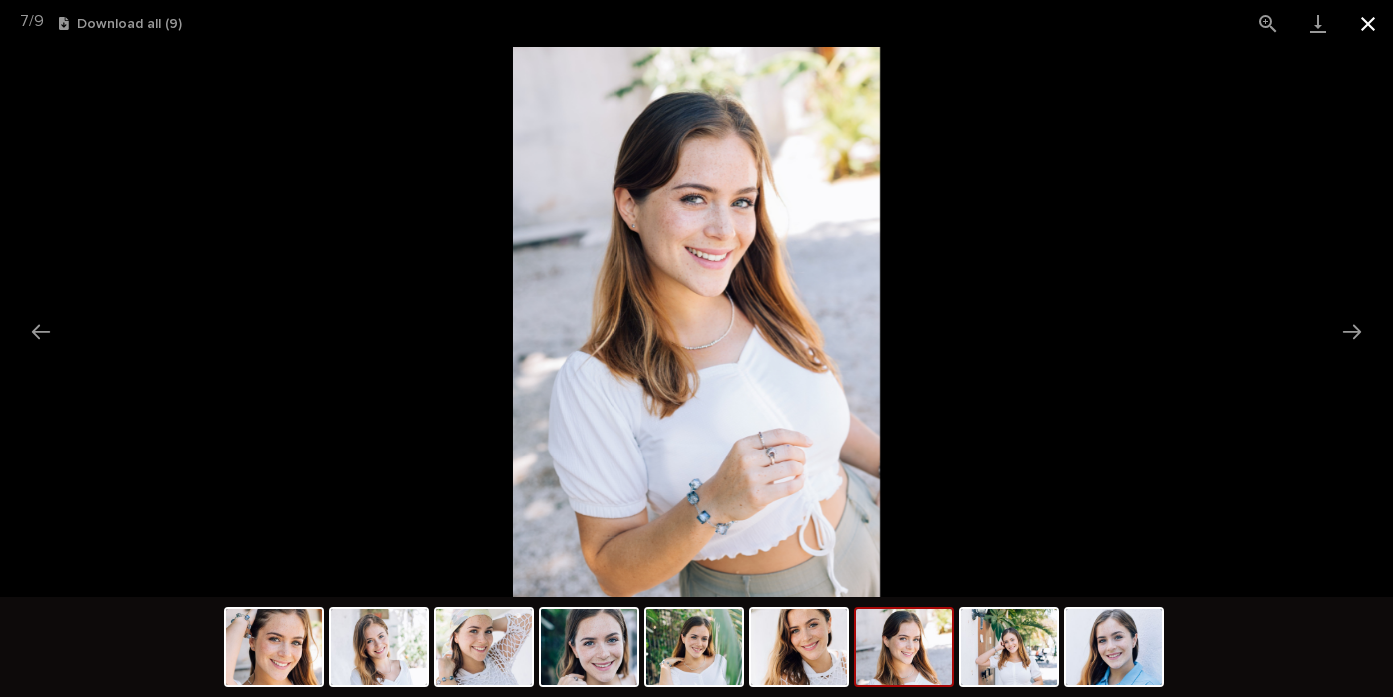 click at bounding box center [1368, 23] 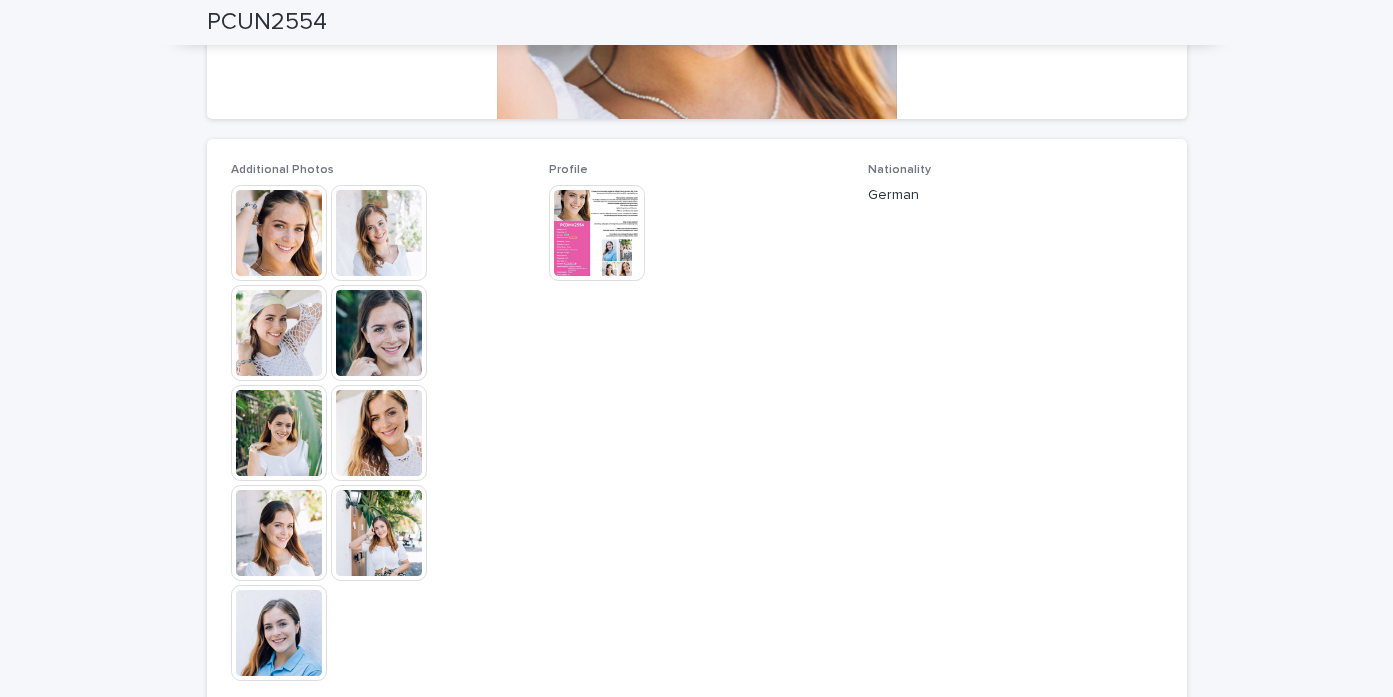 click at bounding box center [597, 233] 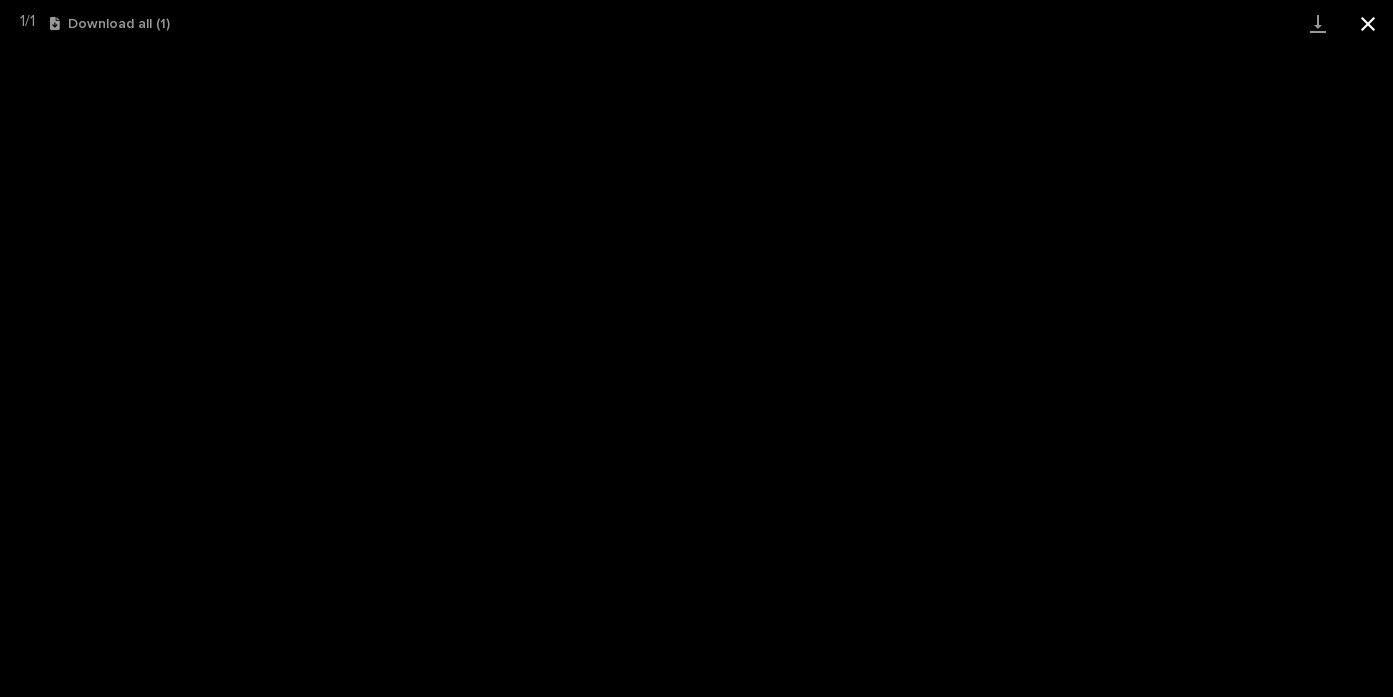 click at bounding box center (1368, 23) 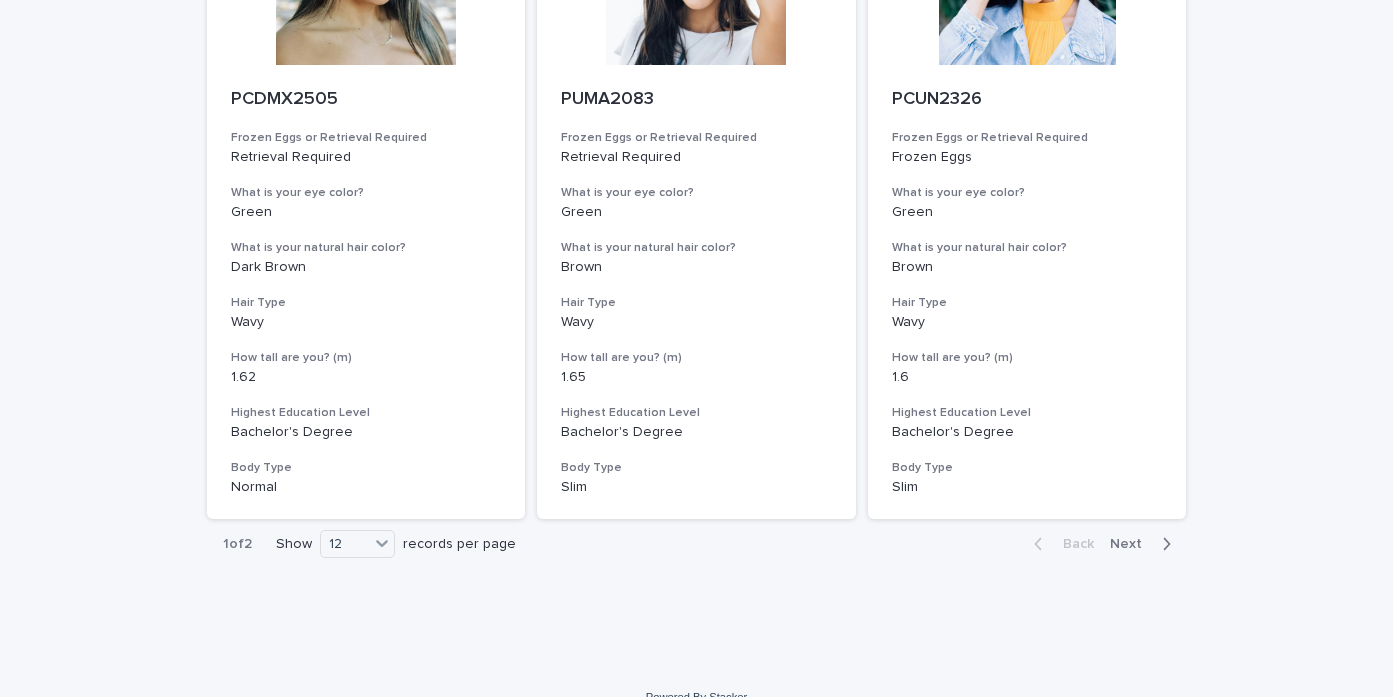 scroll, scrollTop: 2262, scrollLeft: 0, axis: vertical 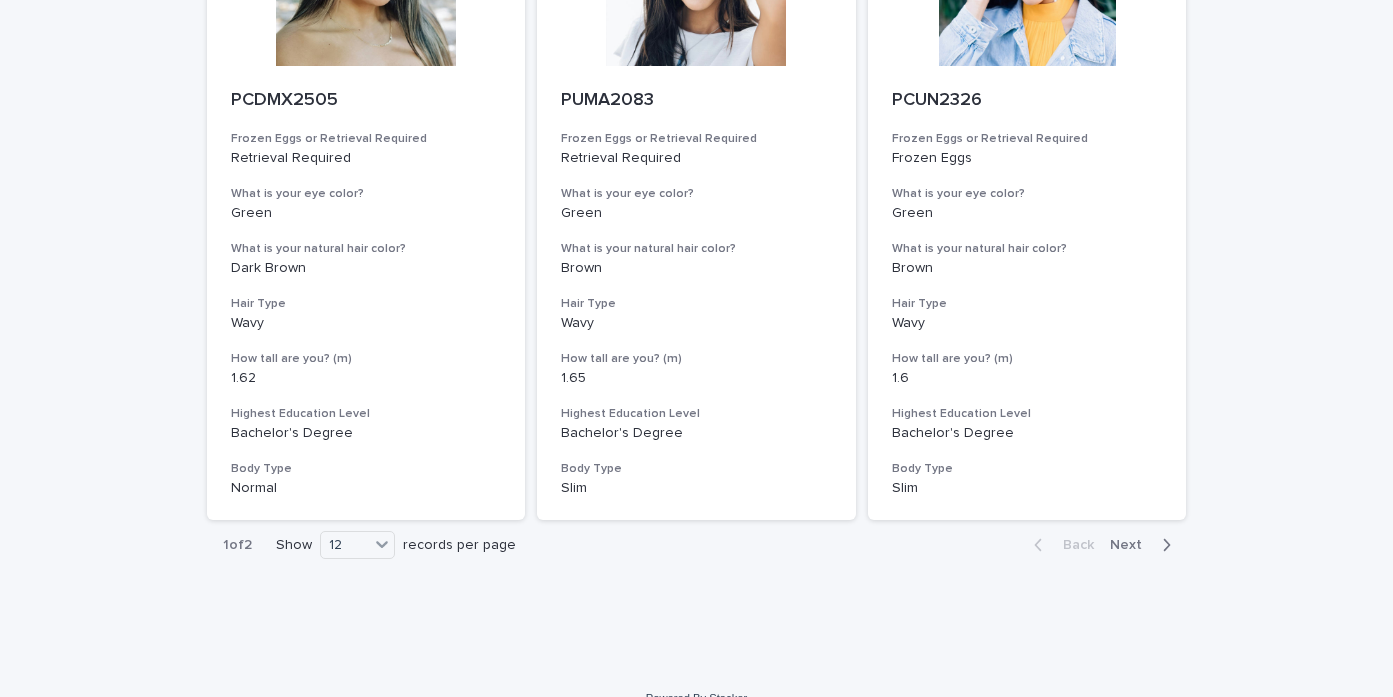 click on "Next" at bounding box center (1132, 545) 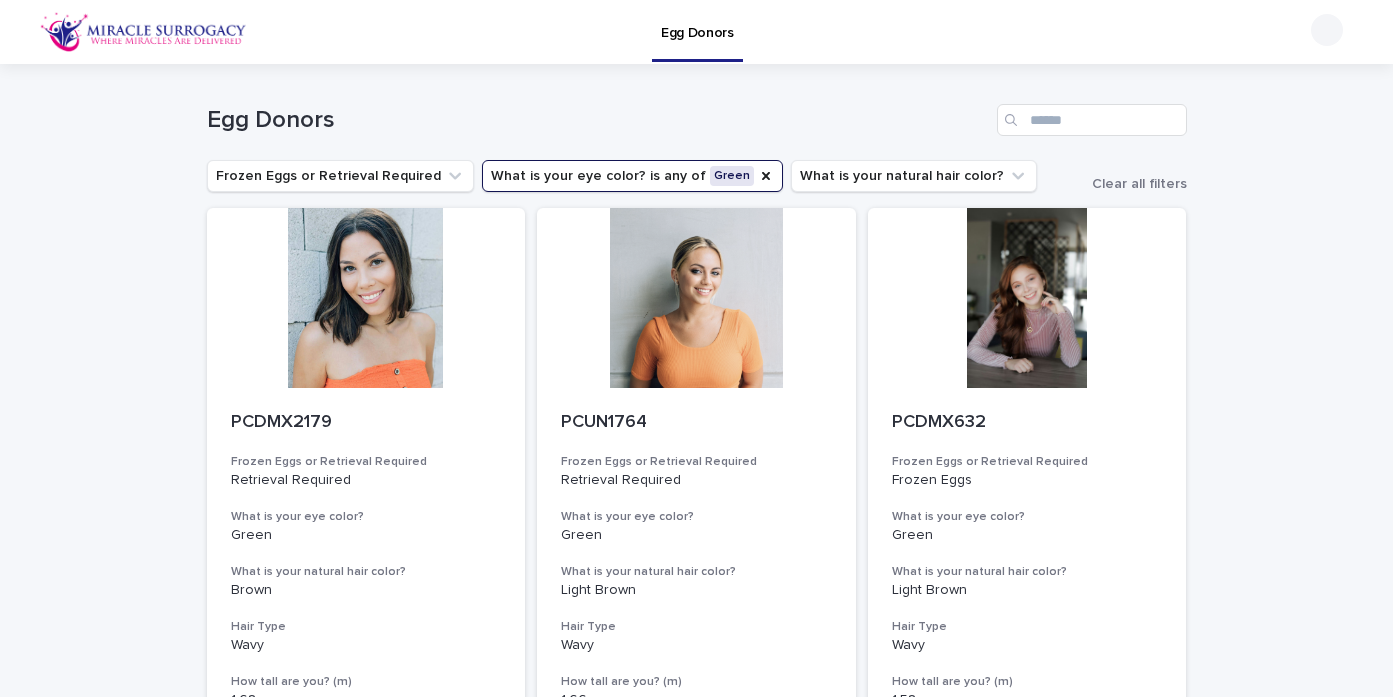 scroll, scrollTop: 0, scrollLeft: 0, axis: both 